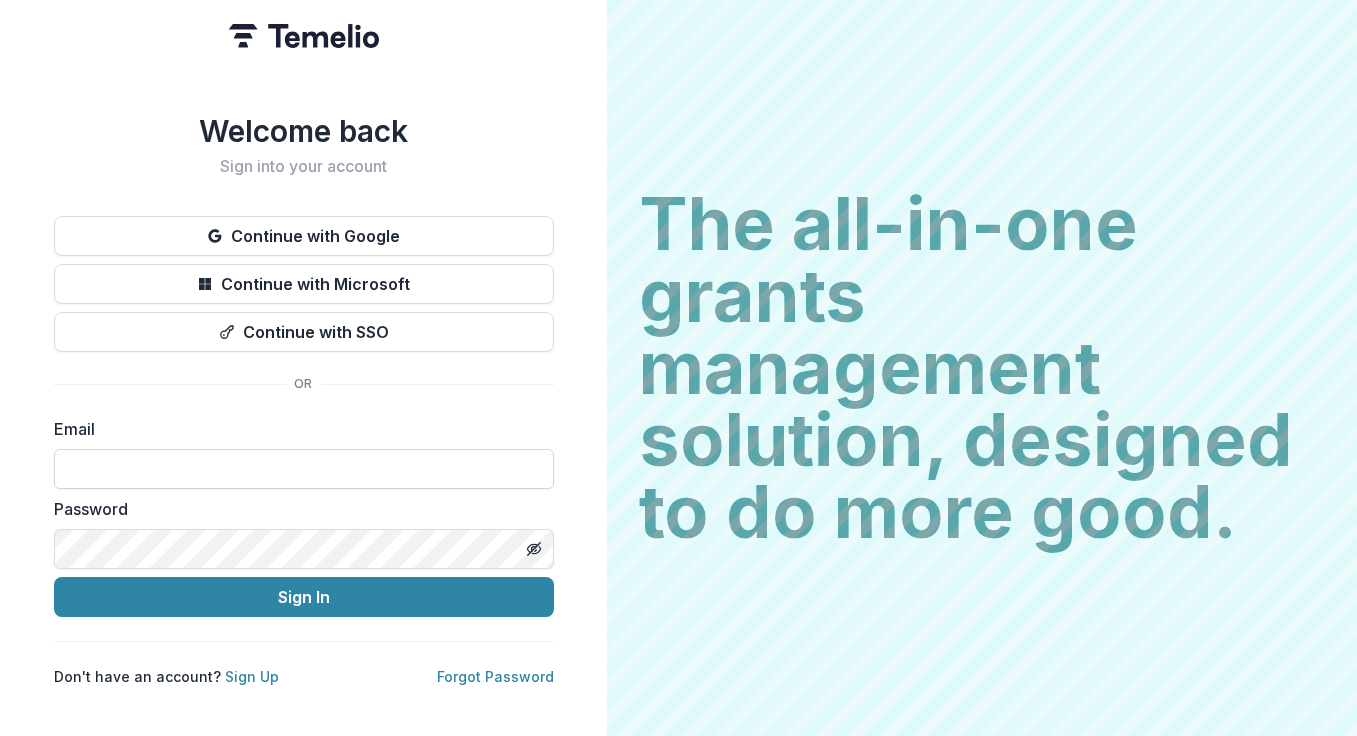 scroll, scrollTop: 0, scrollLeft: 0, axis: both 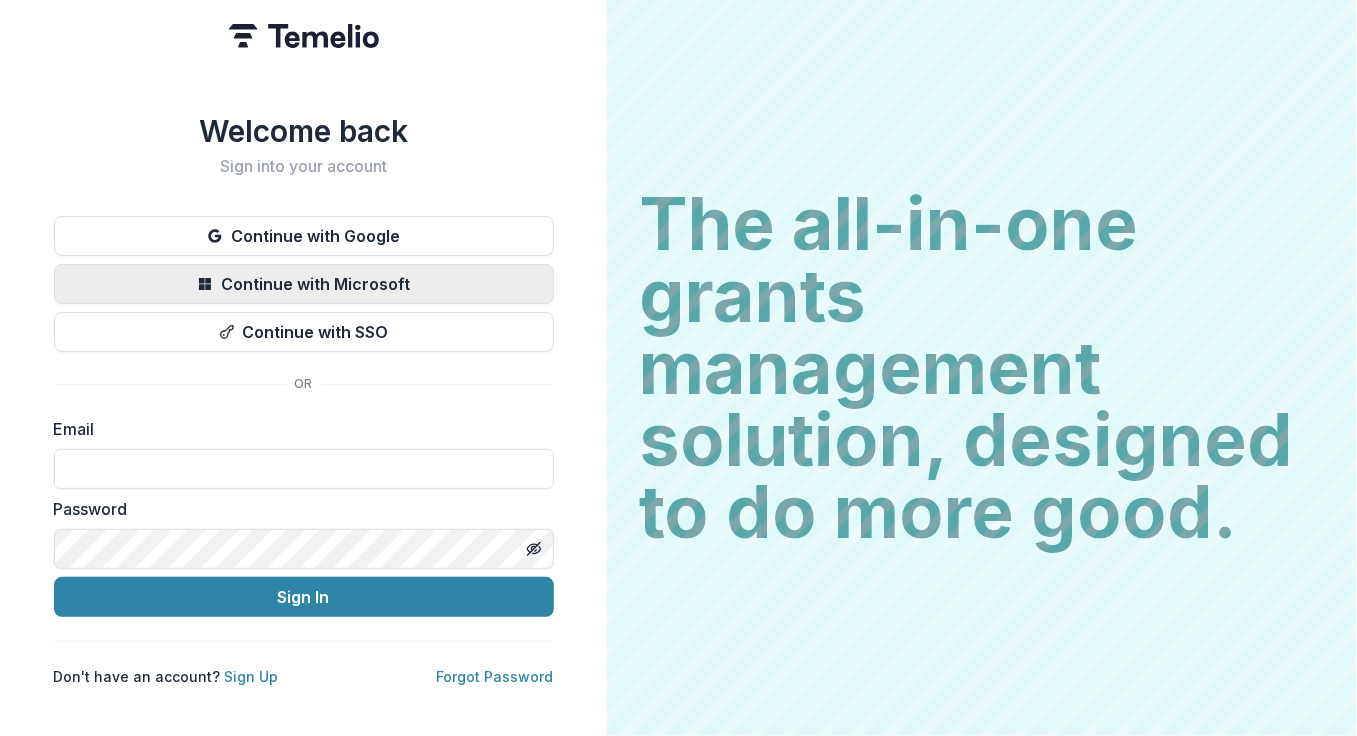 click on "Continue with Microsoft" at bounding box center (304, 284) 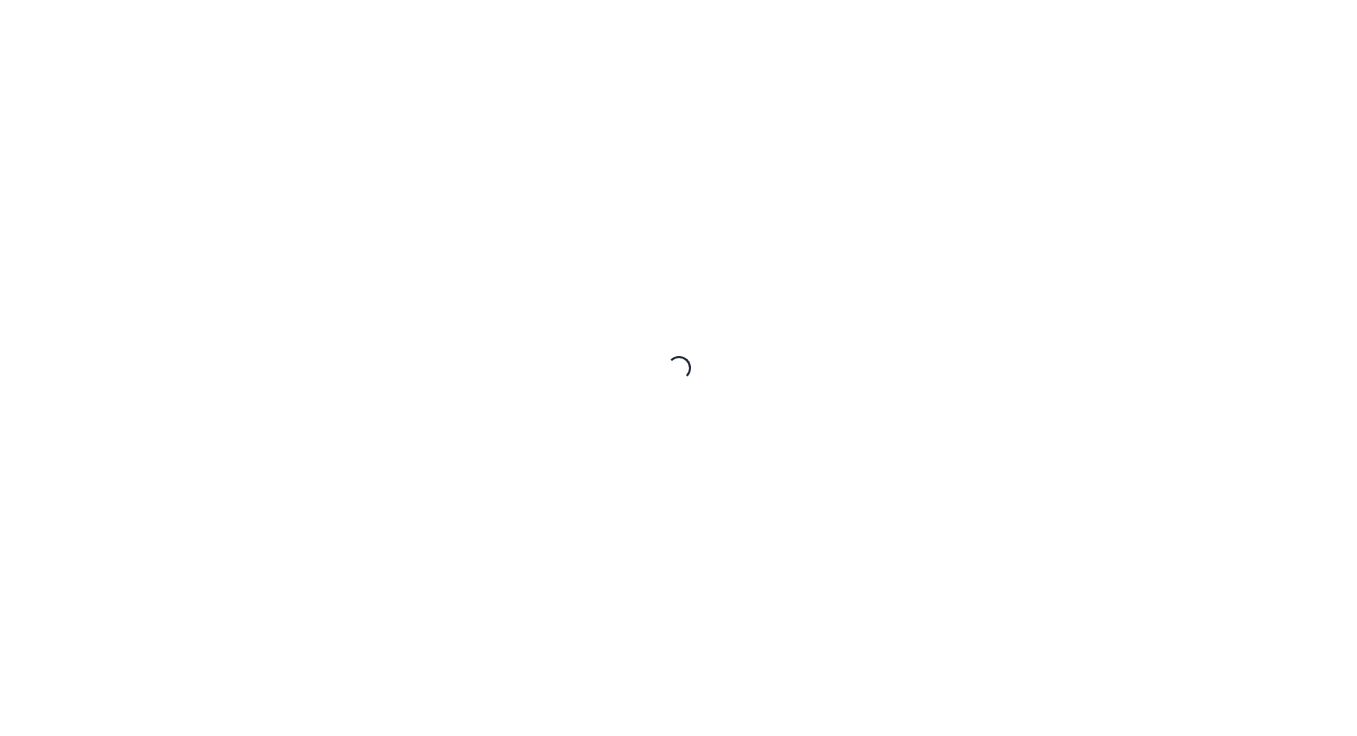 scroll, scrollTop: 0, scrollLeft: 0, axis: both 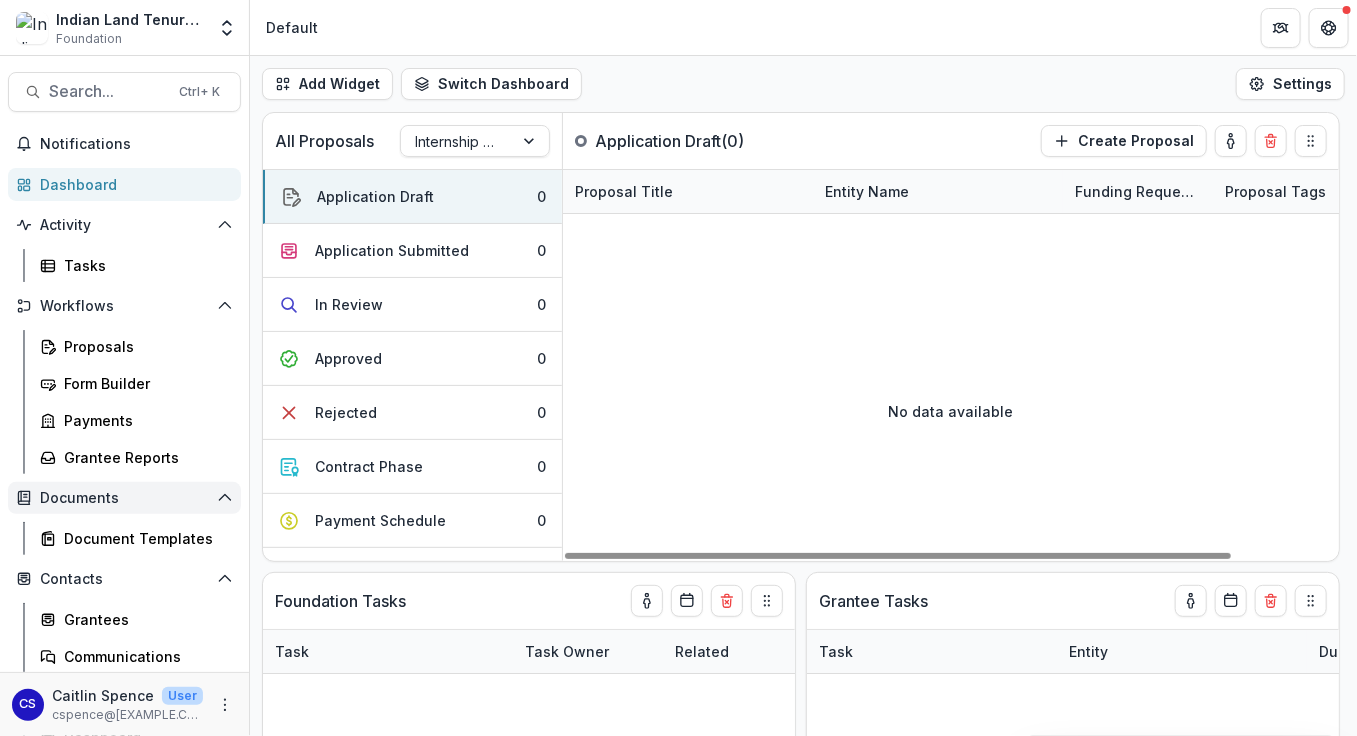 click on "Documents" at bounding box center (124, 498) 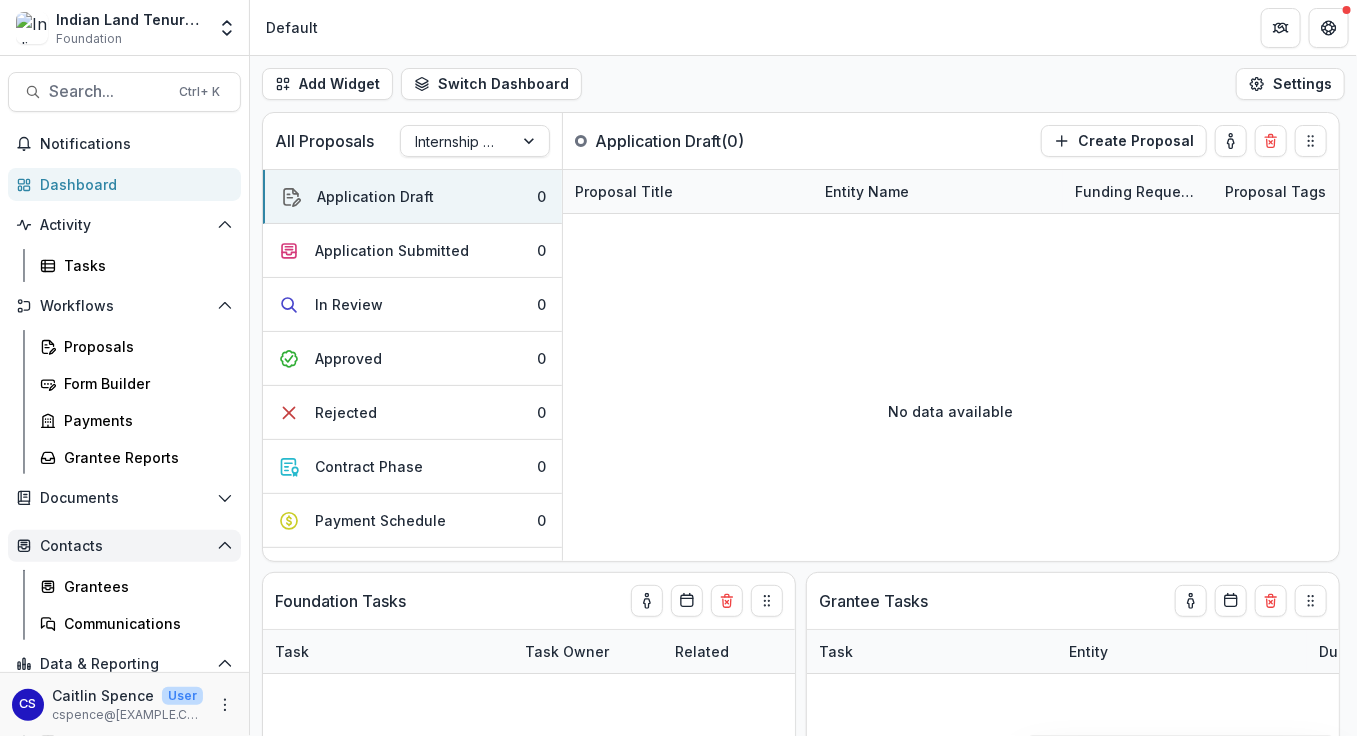click on "Contacts" at bounding box center (124, 546) 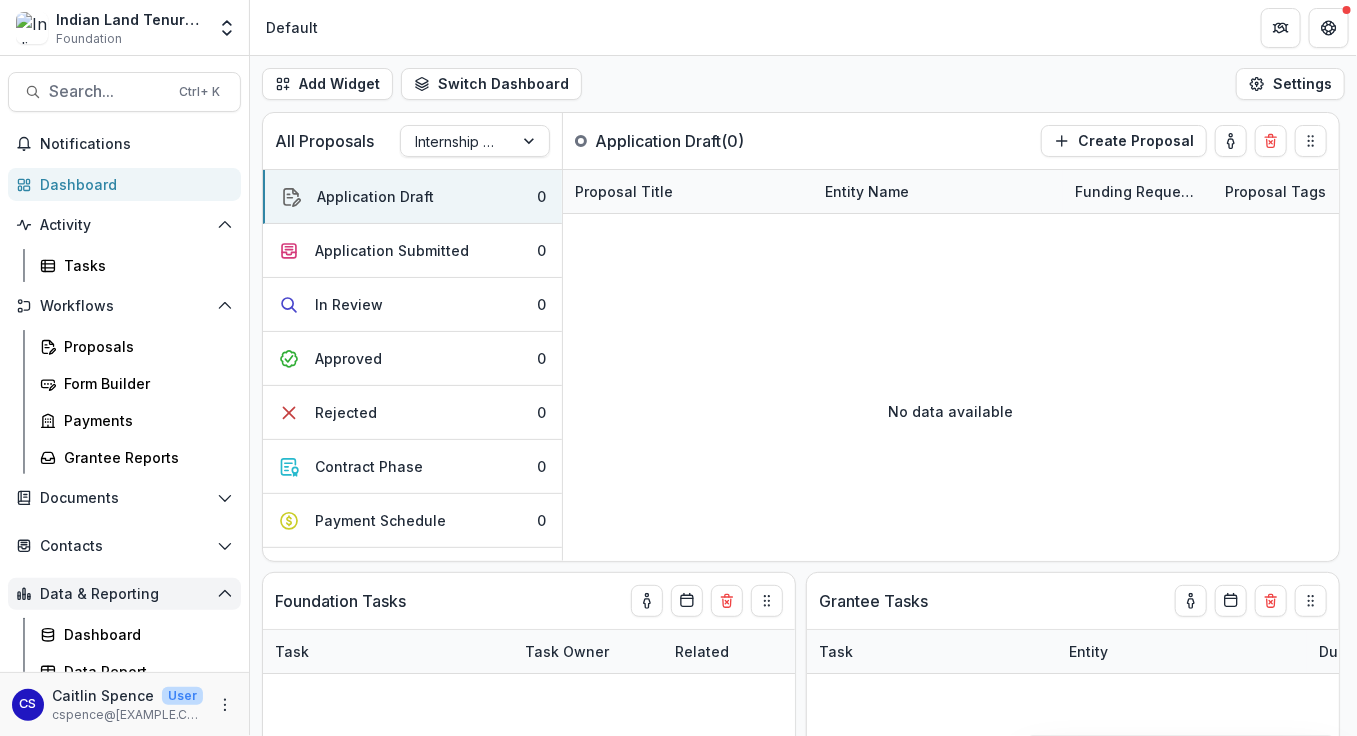 click 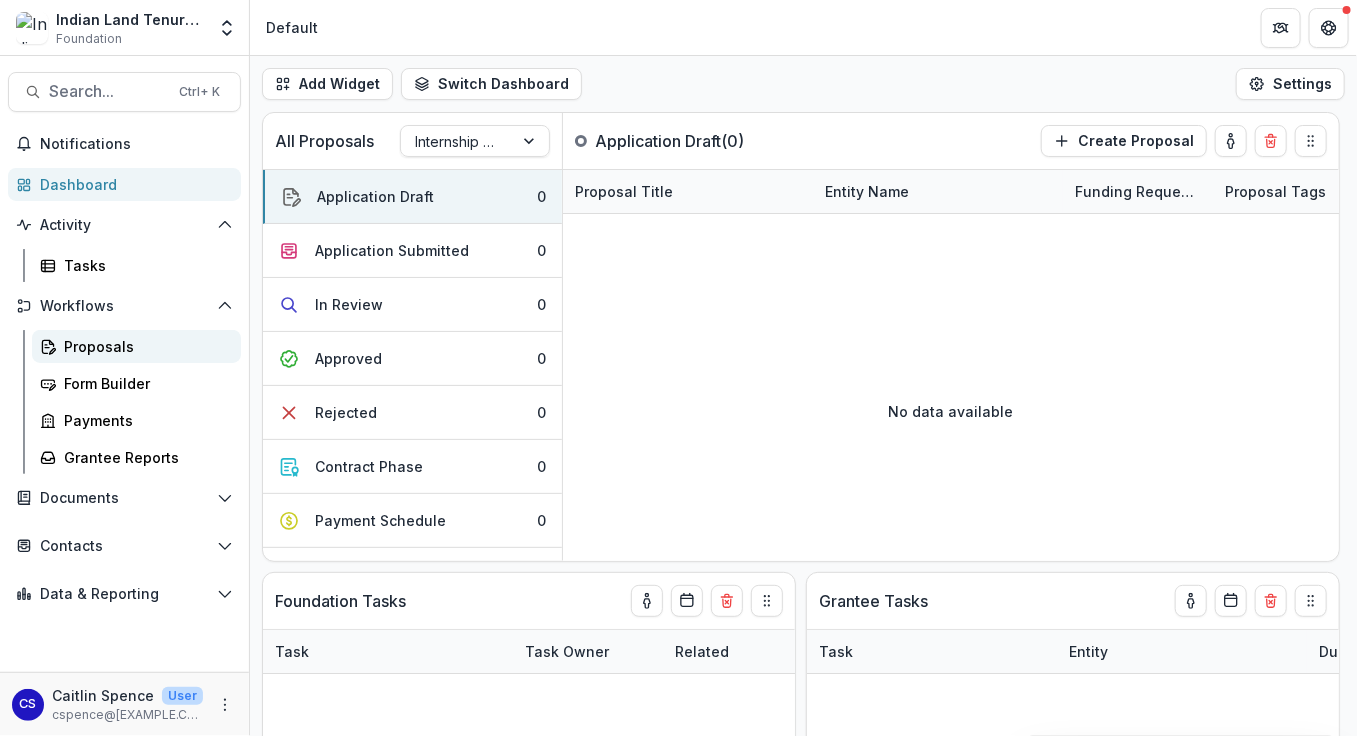 click on "Proposals" at bounding box center (144, 346) 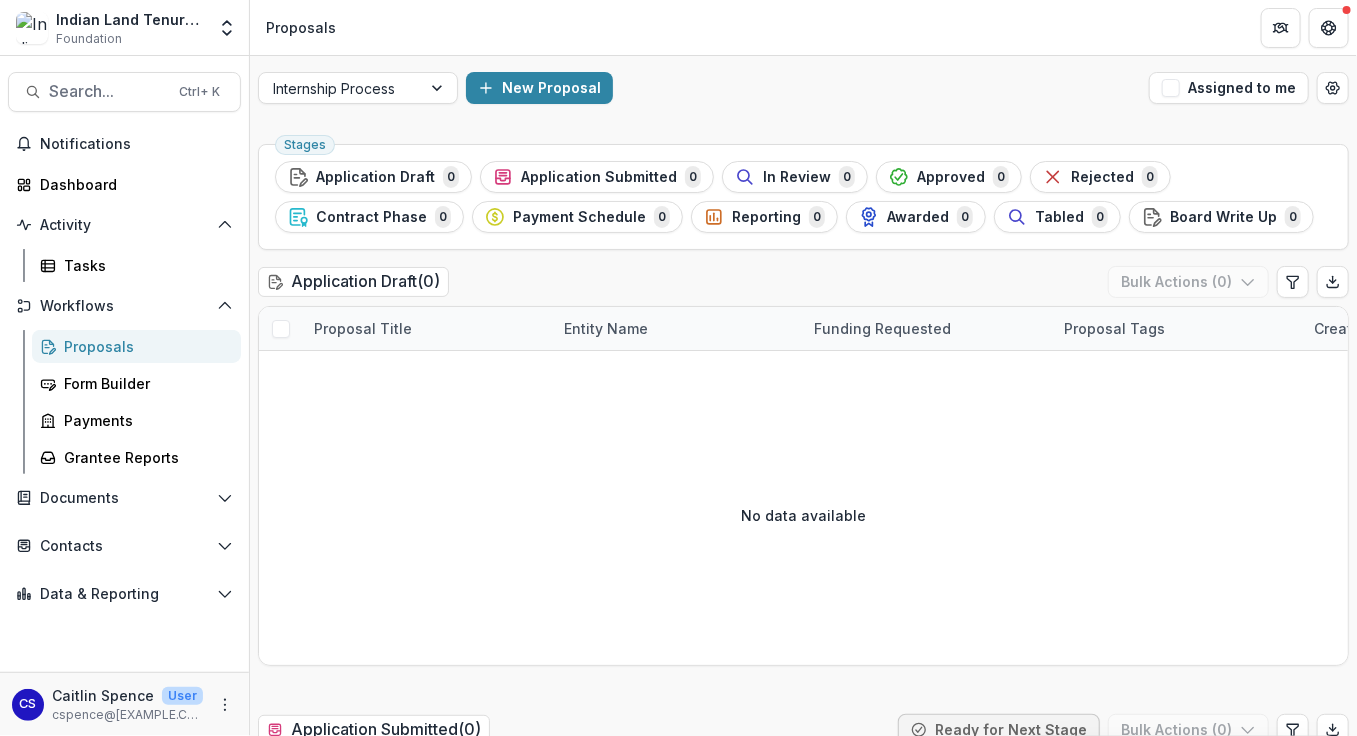 click on "Proposals" at bounding box center [144, 346] 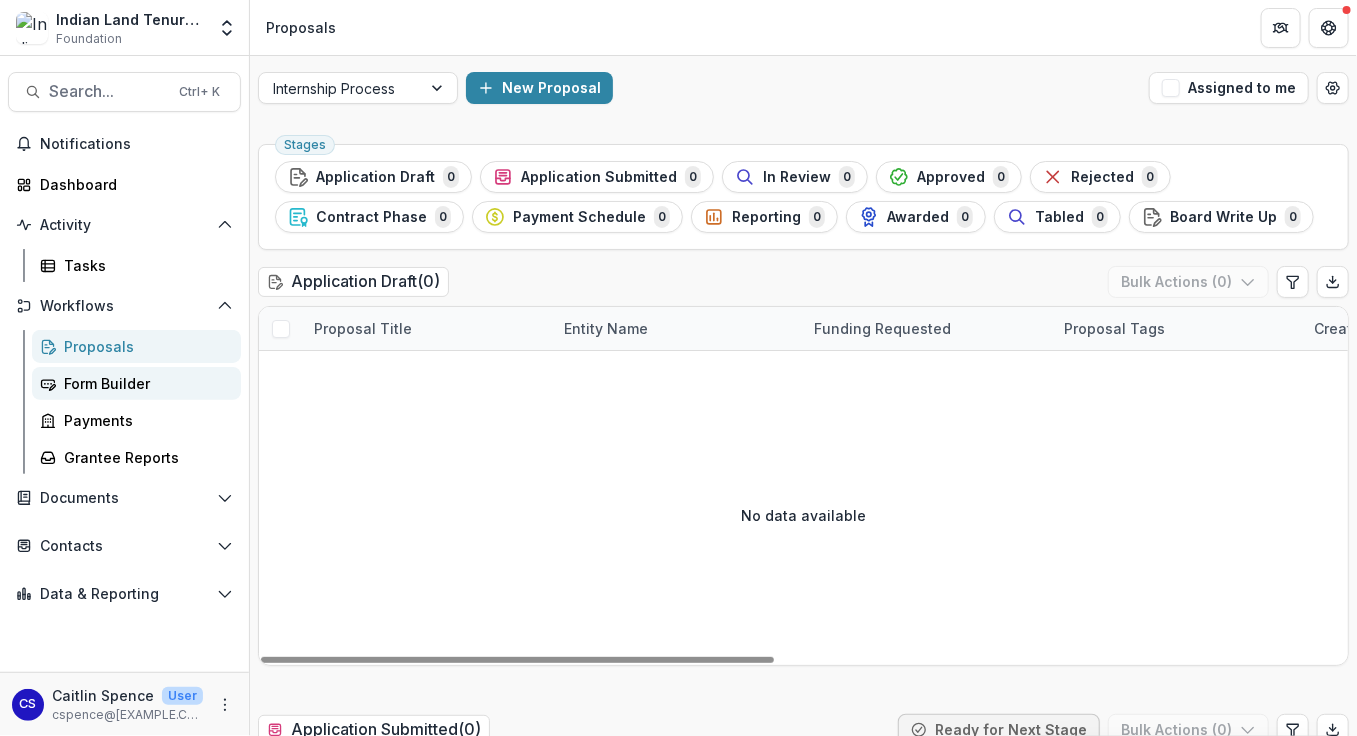 click on "Form Builder" at bounding box center (144, 383) 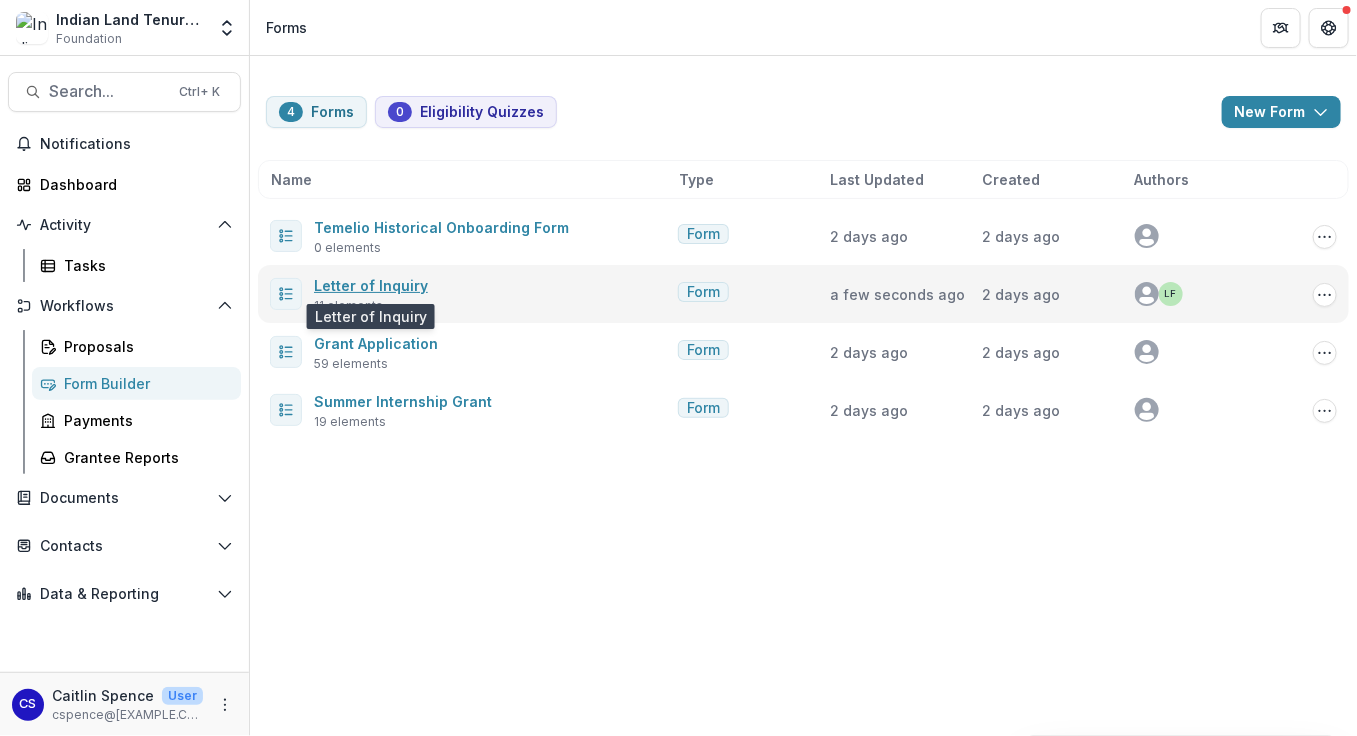 click on "Letter of Inquiry" at bounding box center (371, 285) 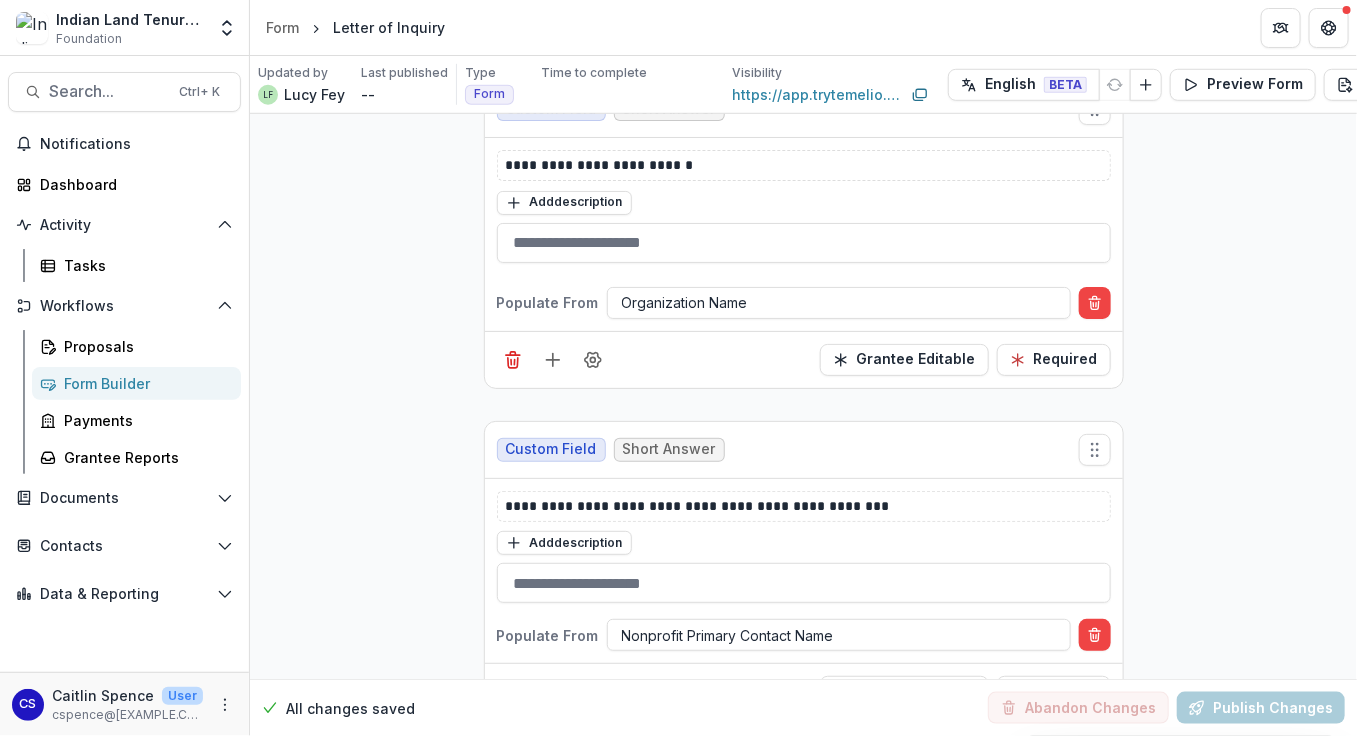 scroll, scrollTop: 600, scrollLeft: 0, axis: vertical 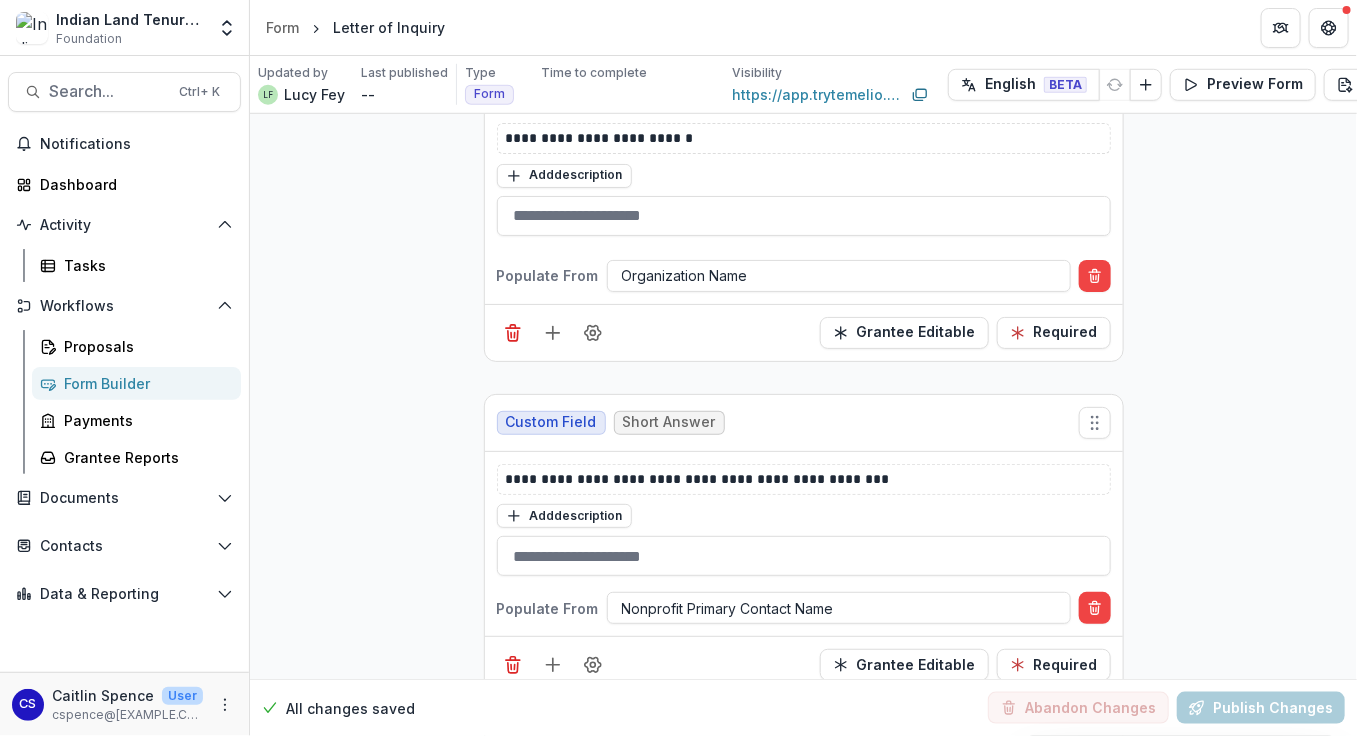 click on "**********" at bounding box center (803, 2158) 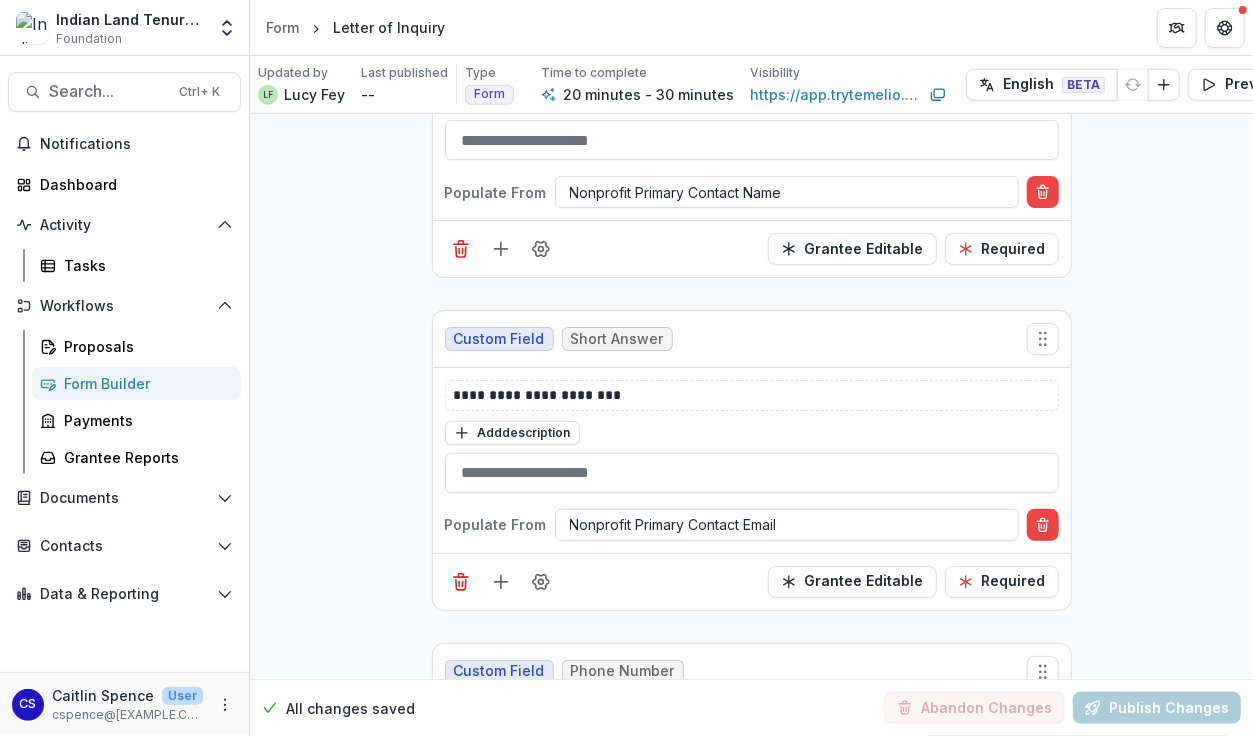 scroll, scrollTop: 900, scrollLeft: 0, axis: vertical 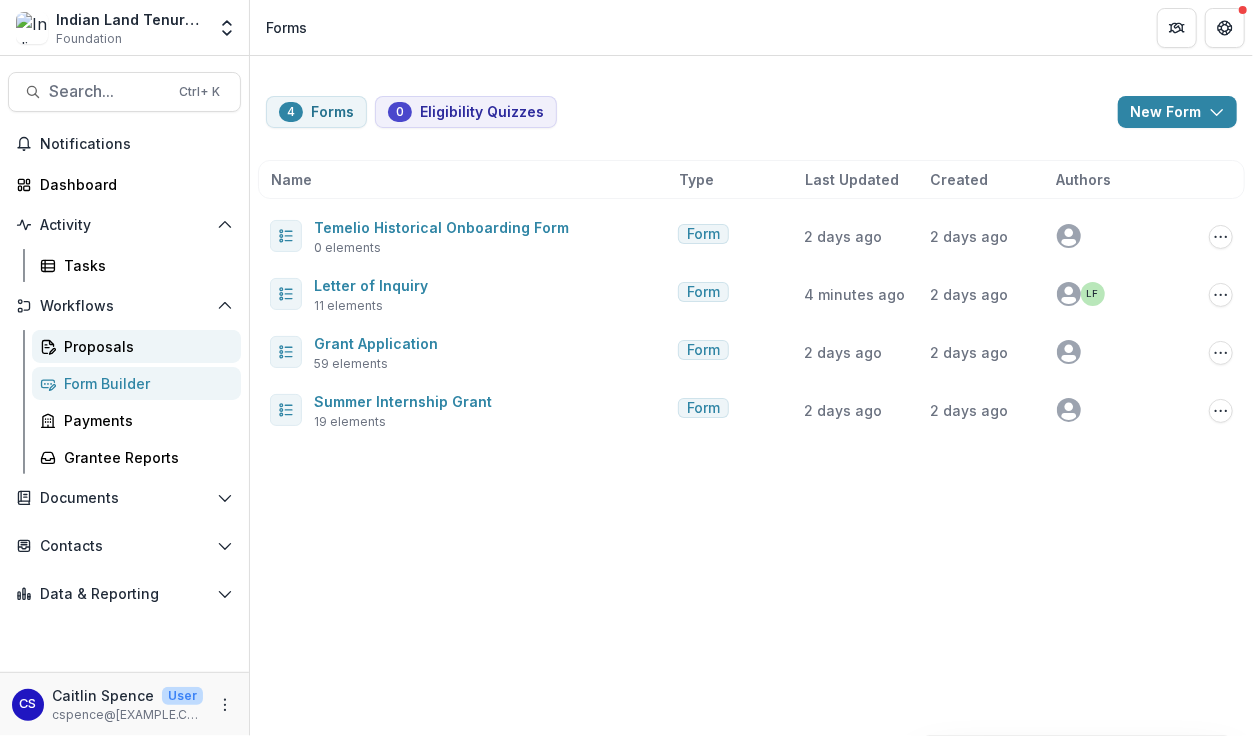 click on "Proposals" at bounding box center [144, 346] 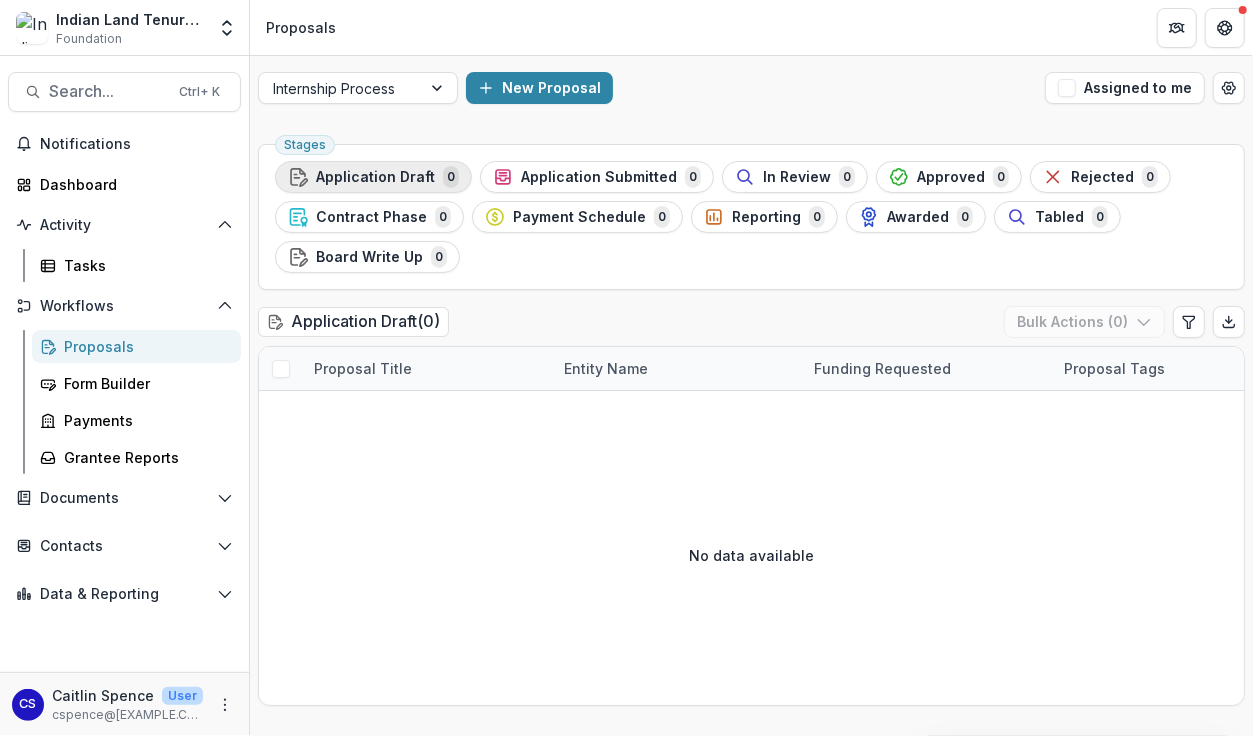 click on "Application Draft" at bounding box center [375, 177] 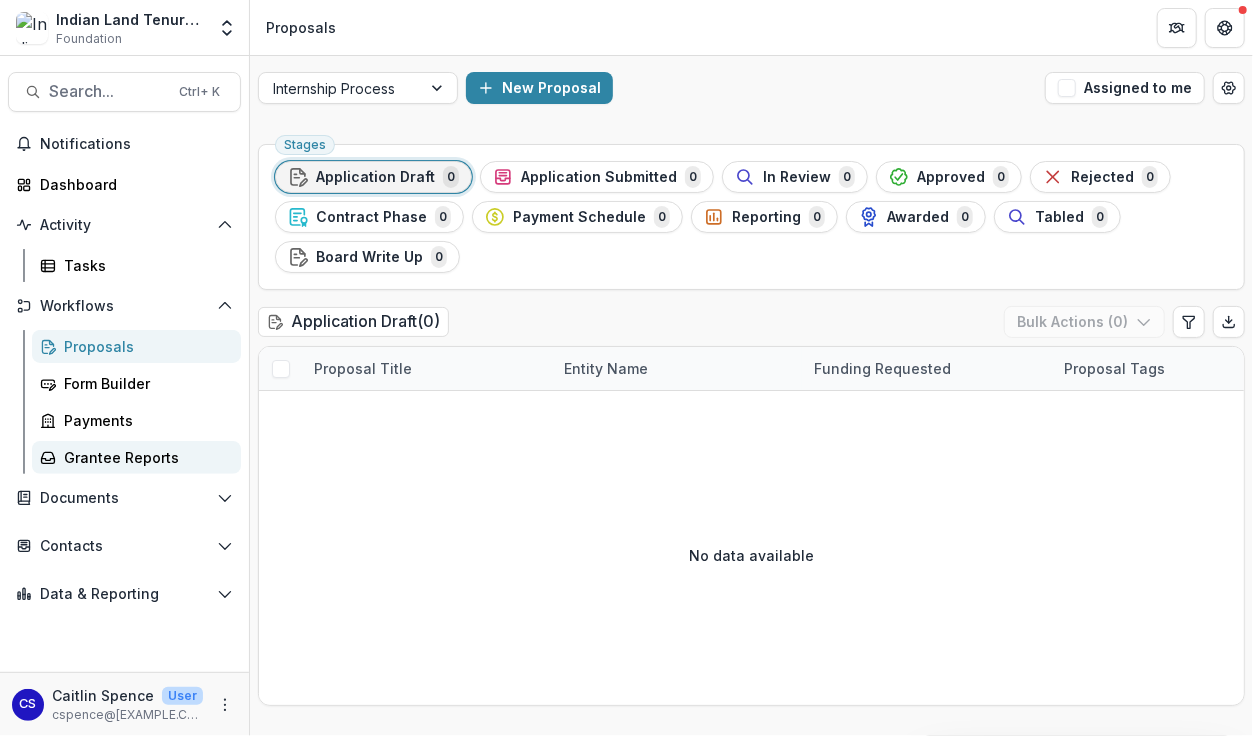 click on "Grantee Reports" at bounding box center (144, 457) 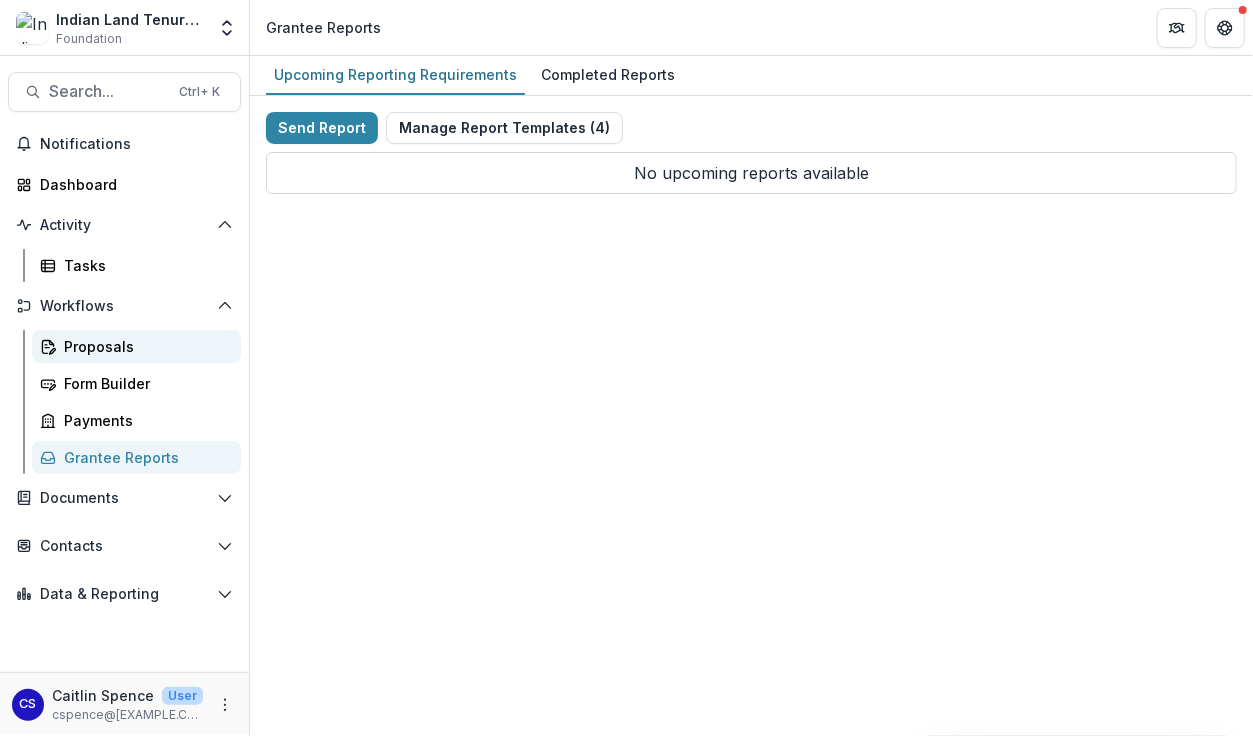 click on "Proposals" at bounding box center (144, 346) 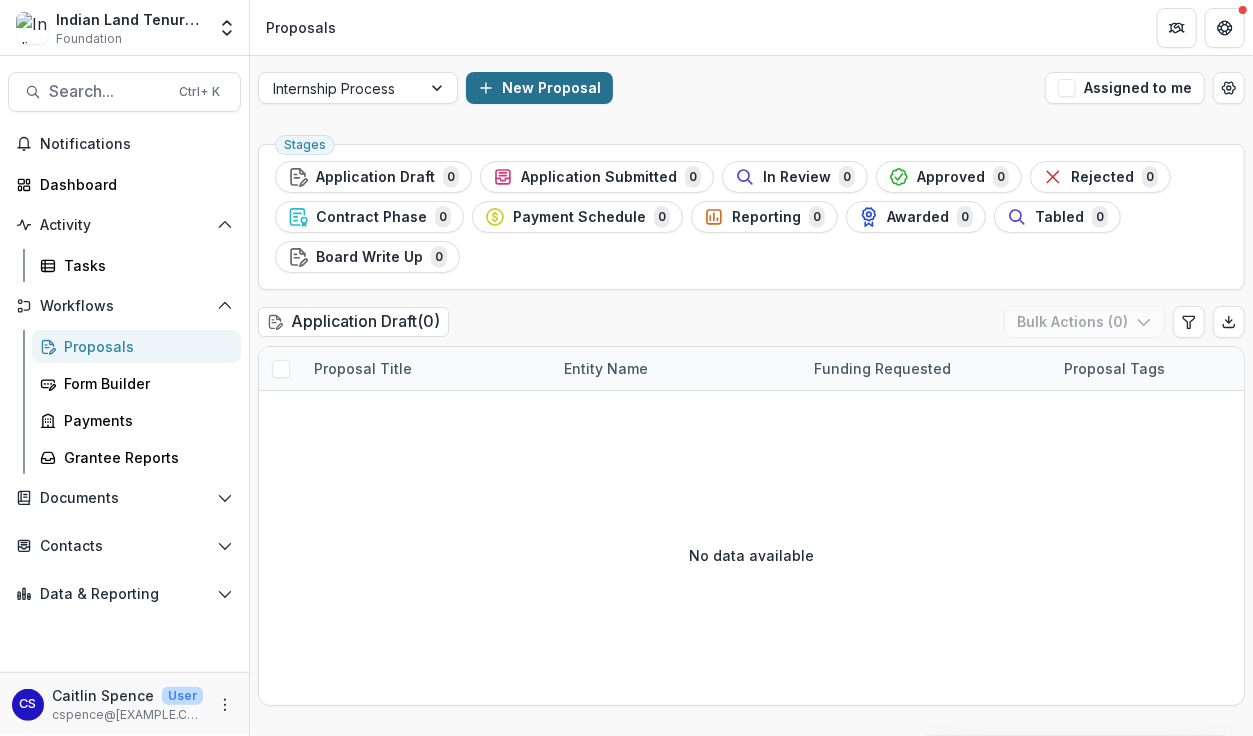 click on "New Proposal" at bounding box center [539, 88] 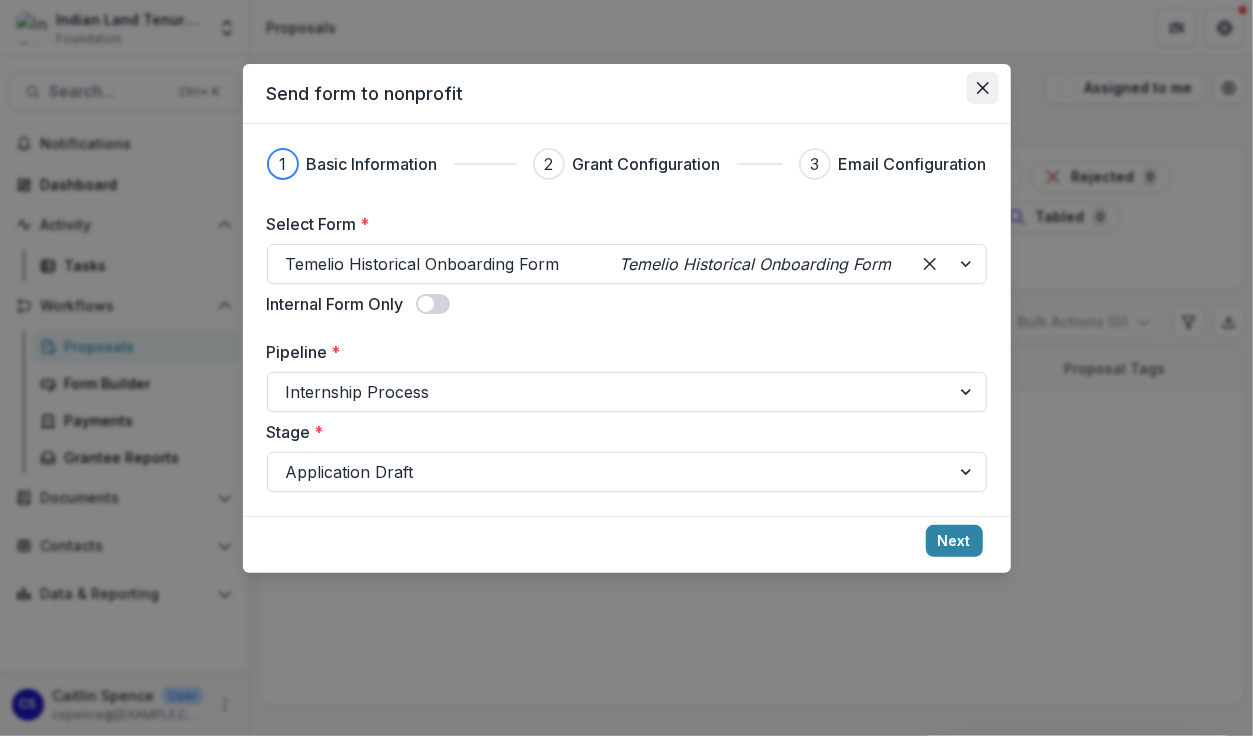 click 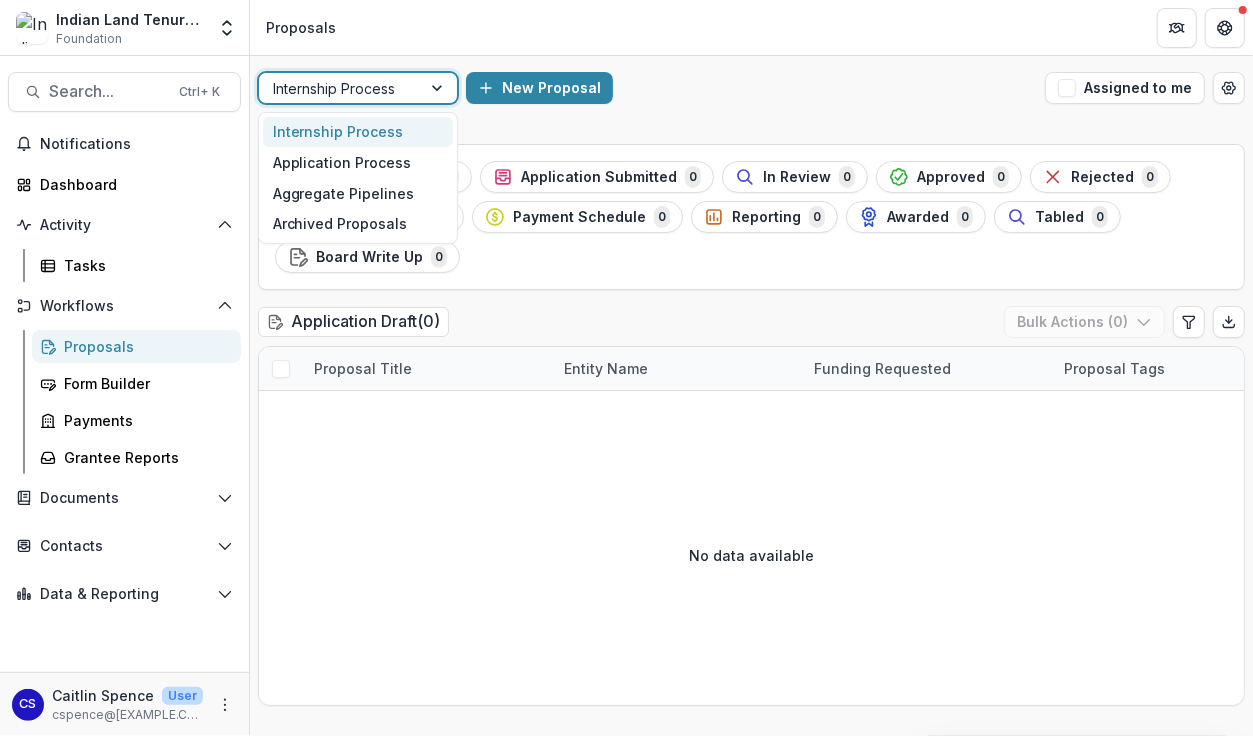 click at bounding box center (340, 88) 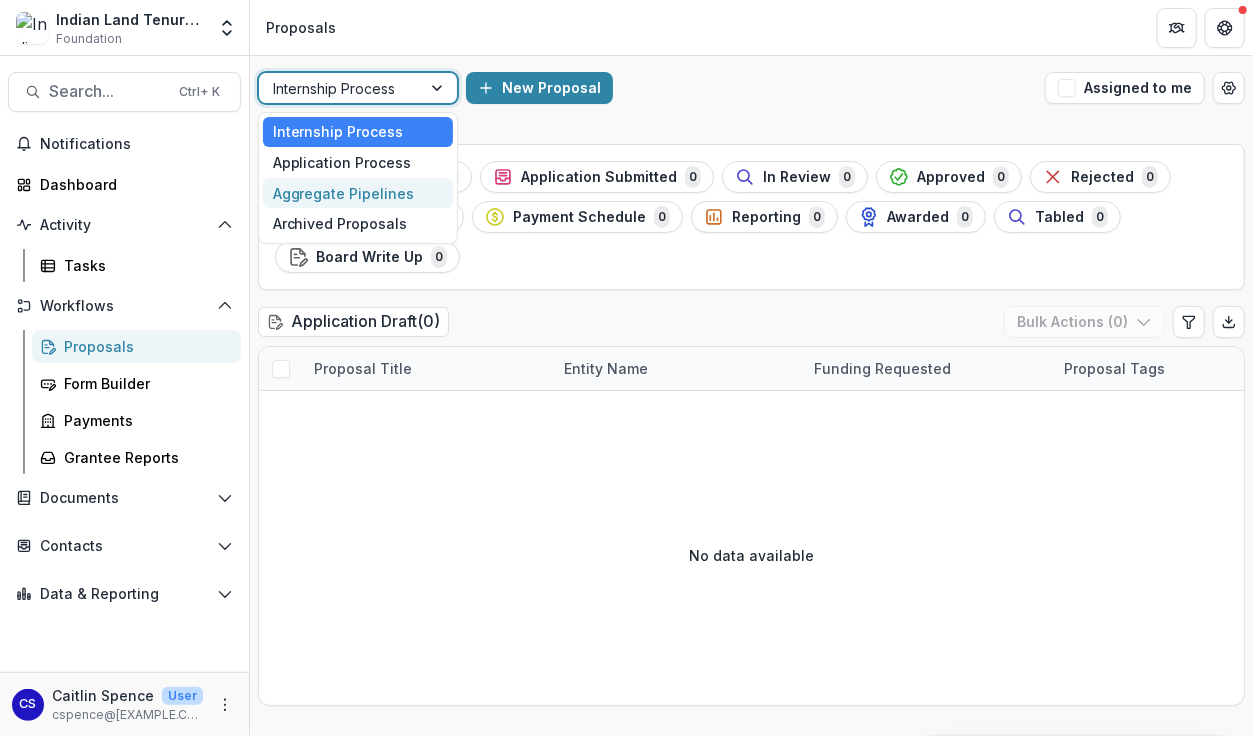 click on "Aggregate Pipelines" at bounding box center [358, 193] 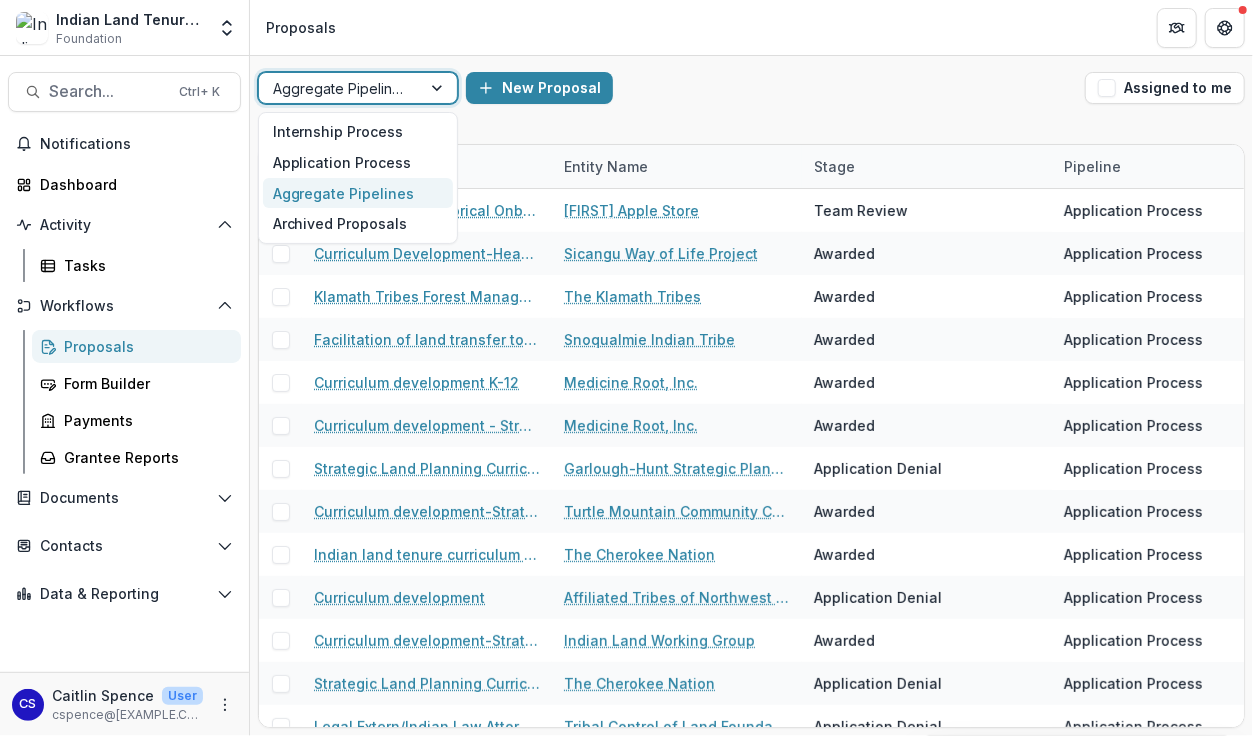 click at bounding box center [439, 88] 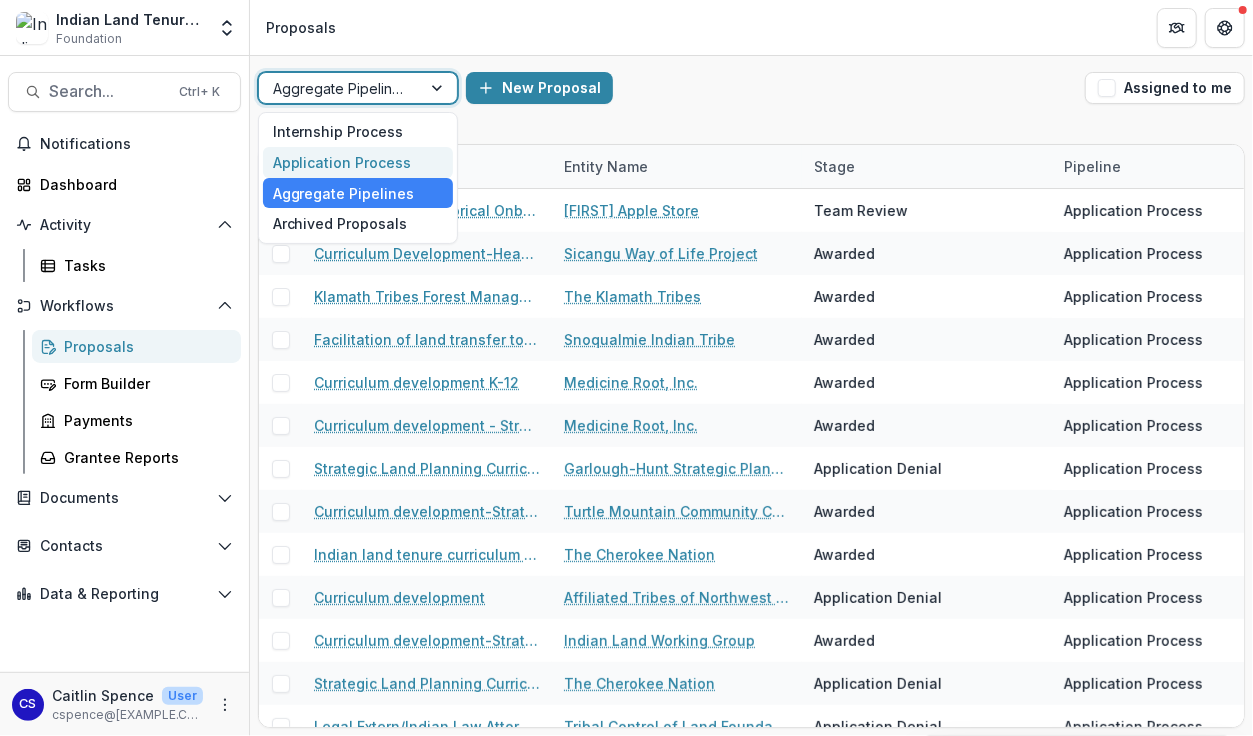click on "Application Process" at bounding box center [358, 162] 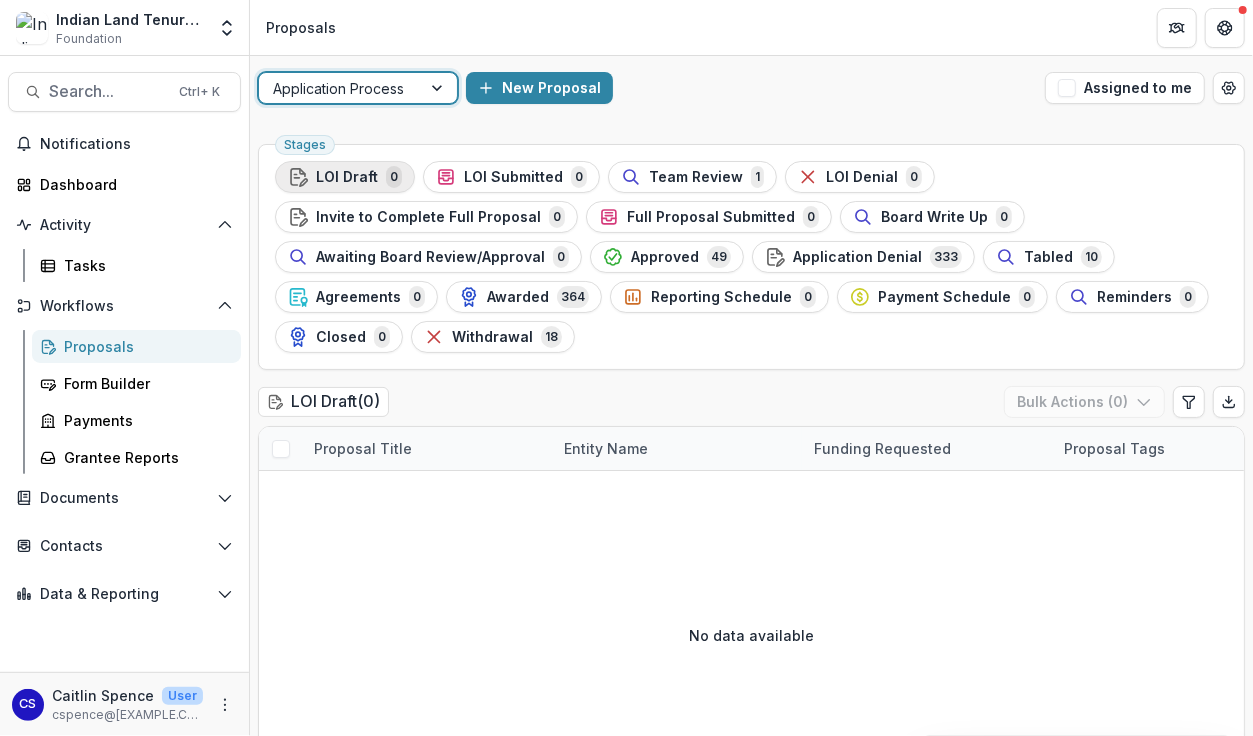 click on "LOI Draft" at bounding box center [347, 177] 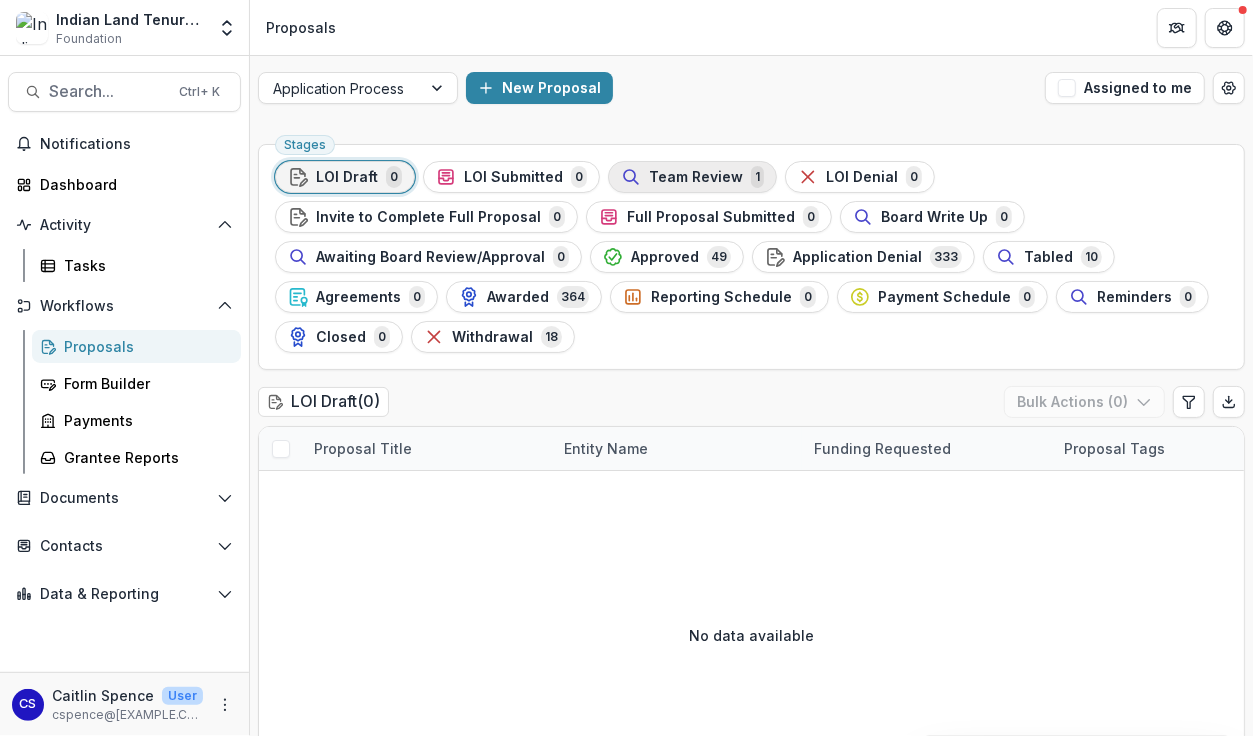 click on "Team Review" at bounding box center (696, 177) 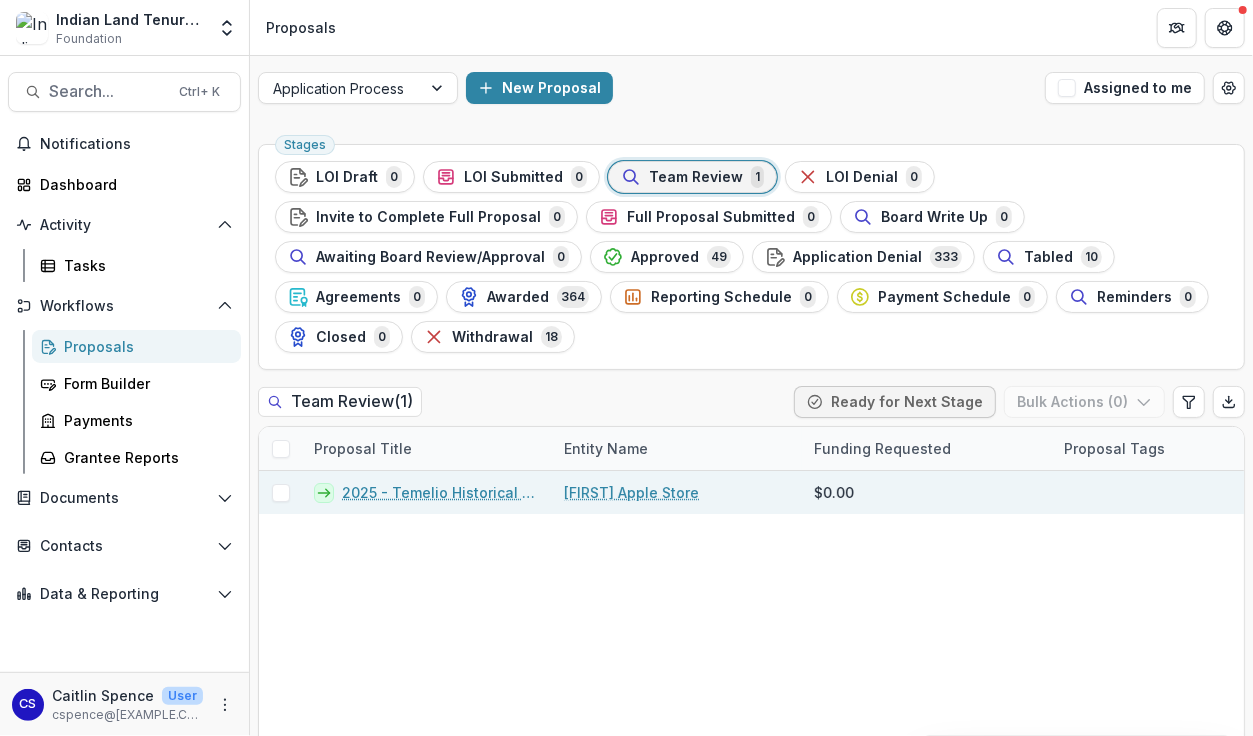 click on "2025 - Temelio Historical Onboarding Form" at bounding box center (441, 492) 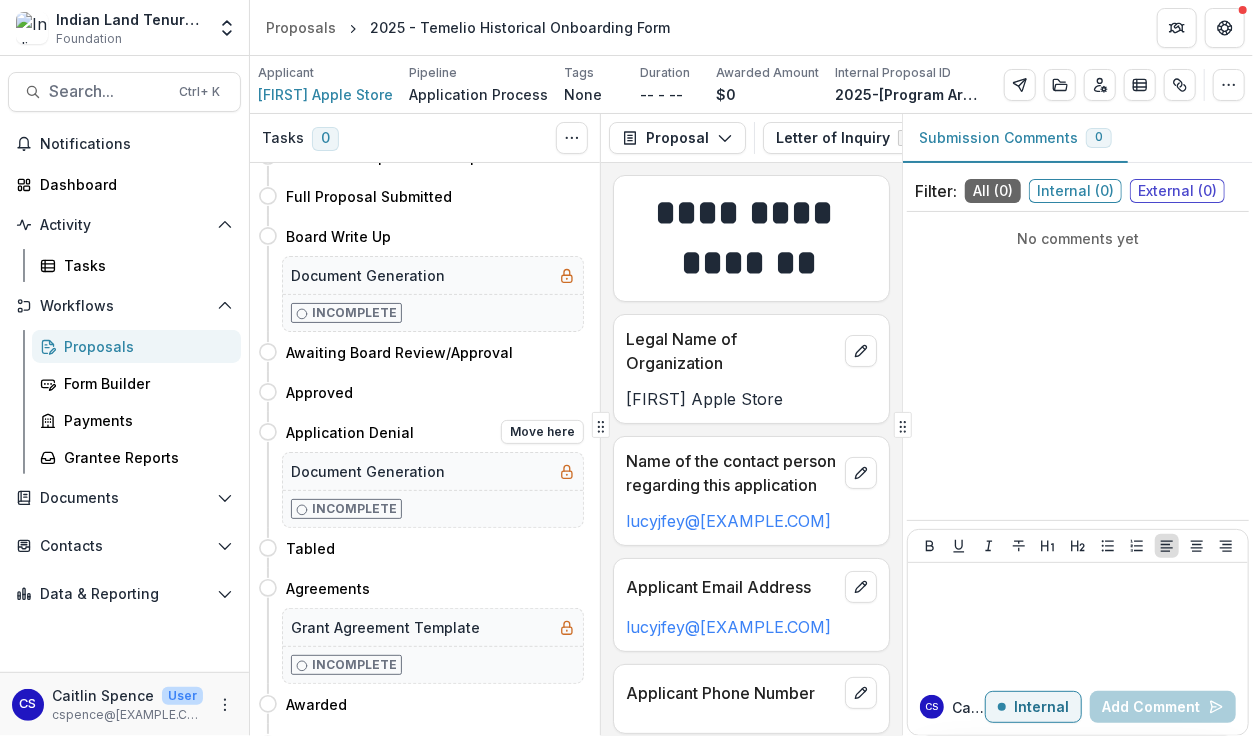 scroll, scrollTop: 0, scrollLeft: 0, axis: both 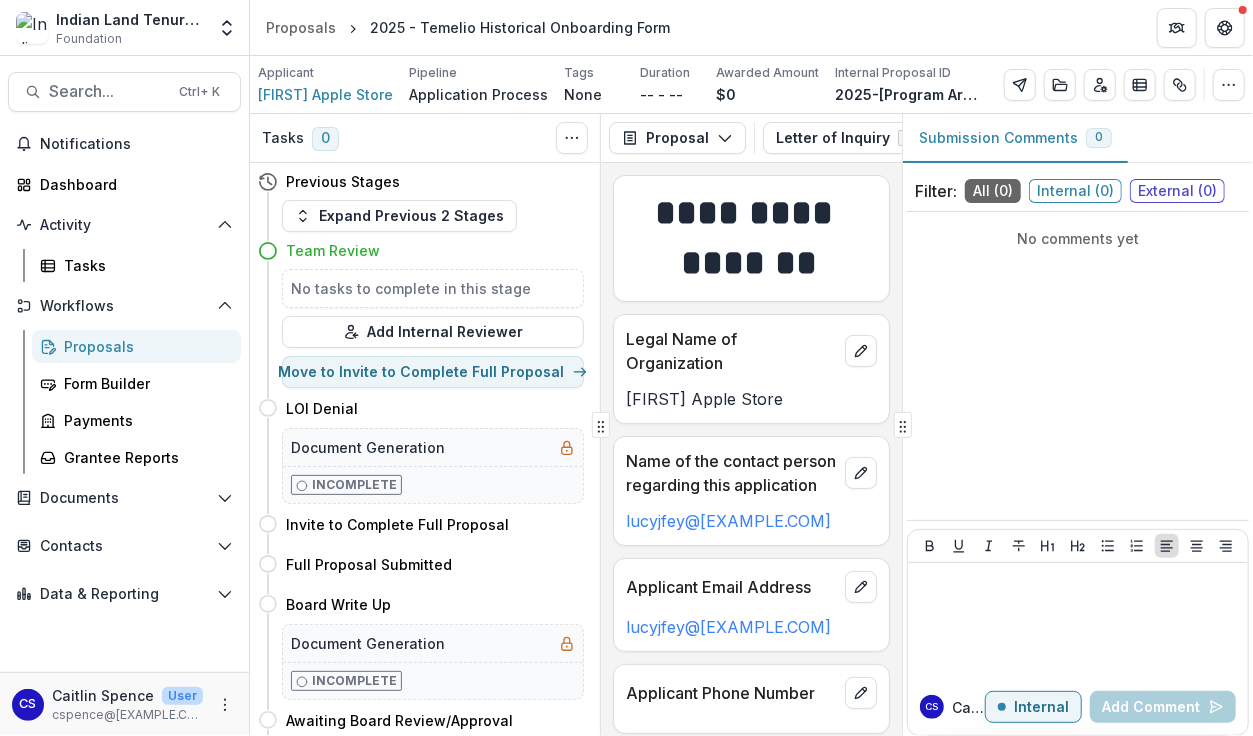 drag, startPoint x: 361, startPoint y: 244, endPoint x: 989, endPoint y: 371, distance: 640.7129 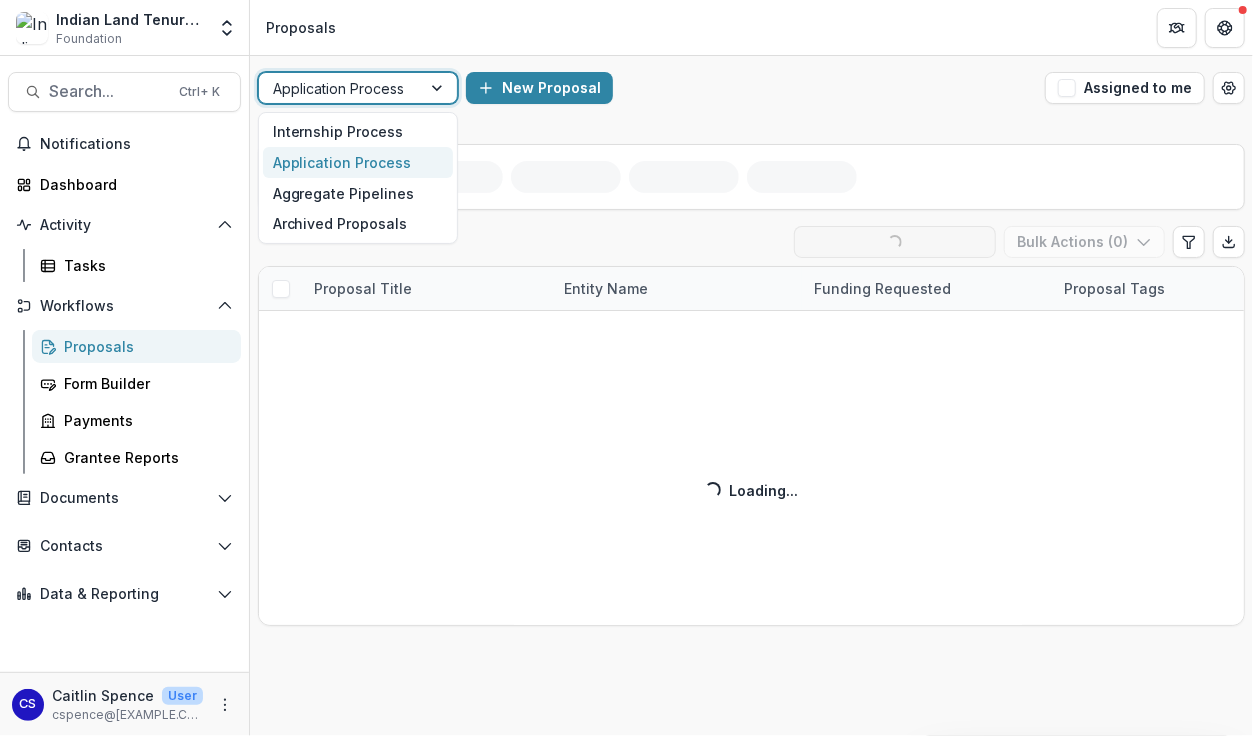 click at bounding box center [439, 88] 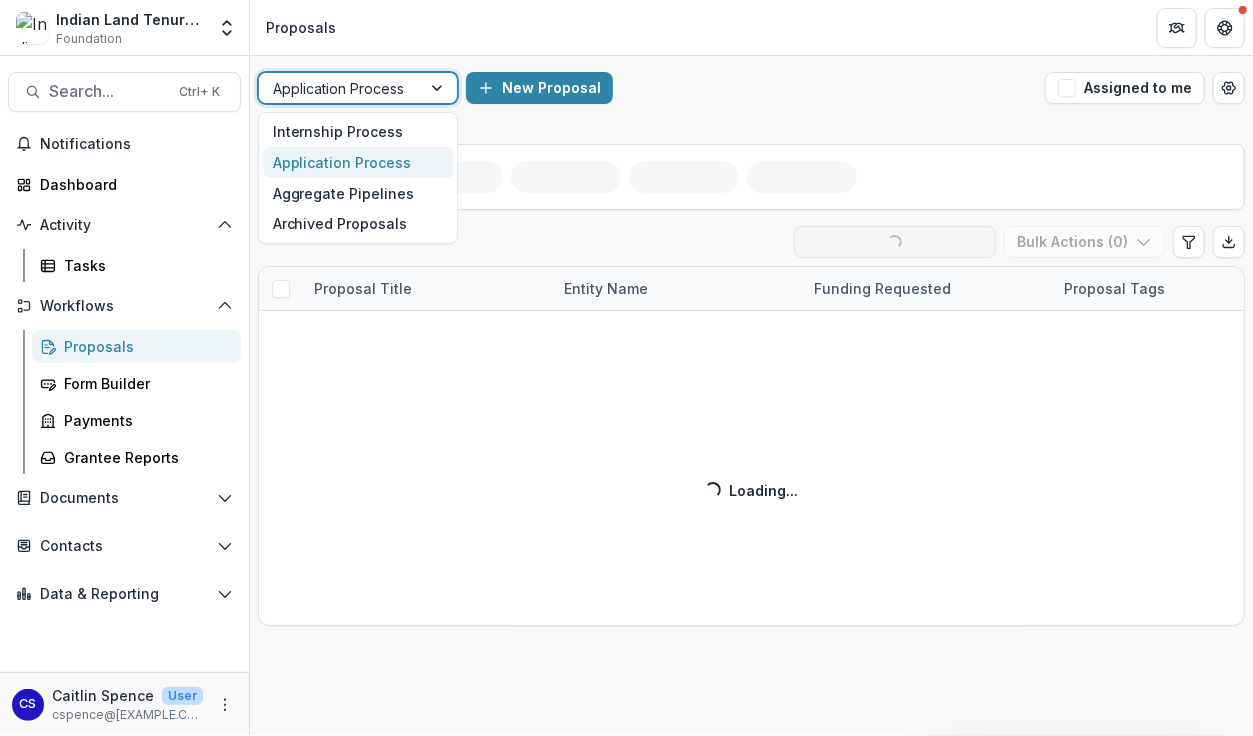 click on "Application Process" at bounding box center [358, 162] 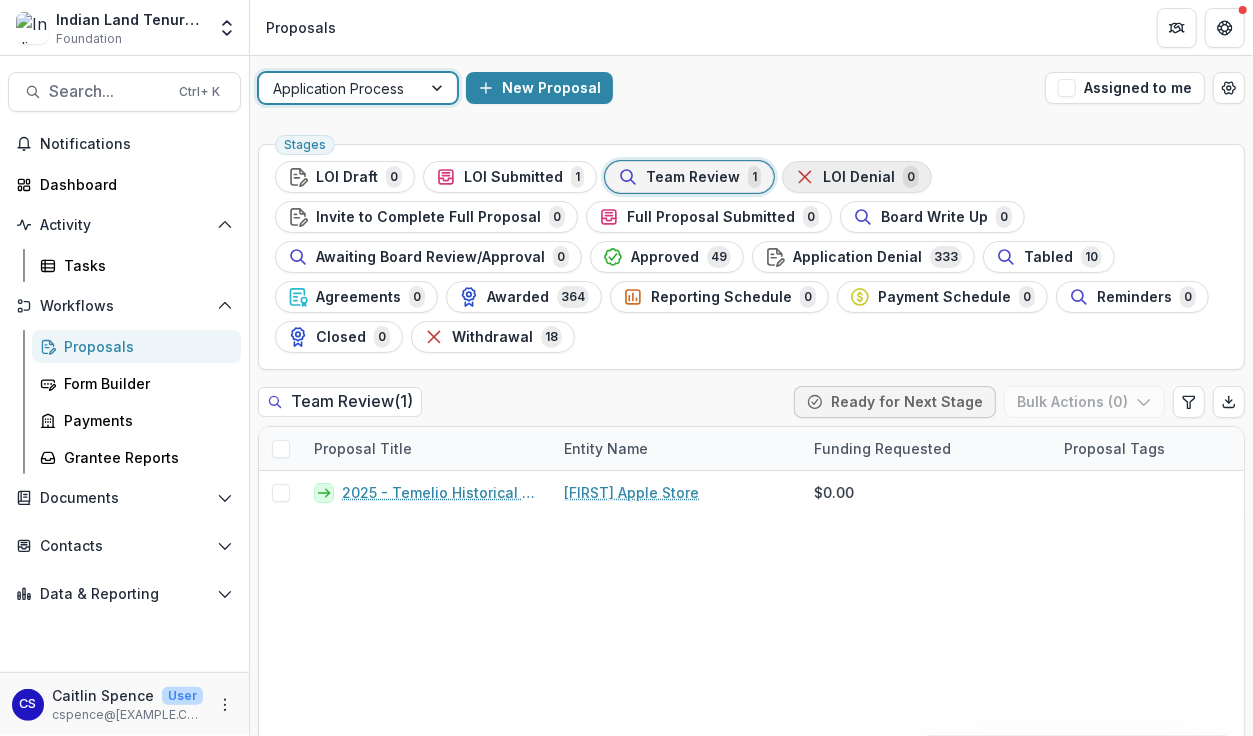 click on "LOI Denial 0" at bounding box center (857, 177) 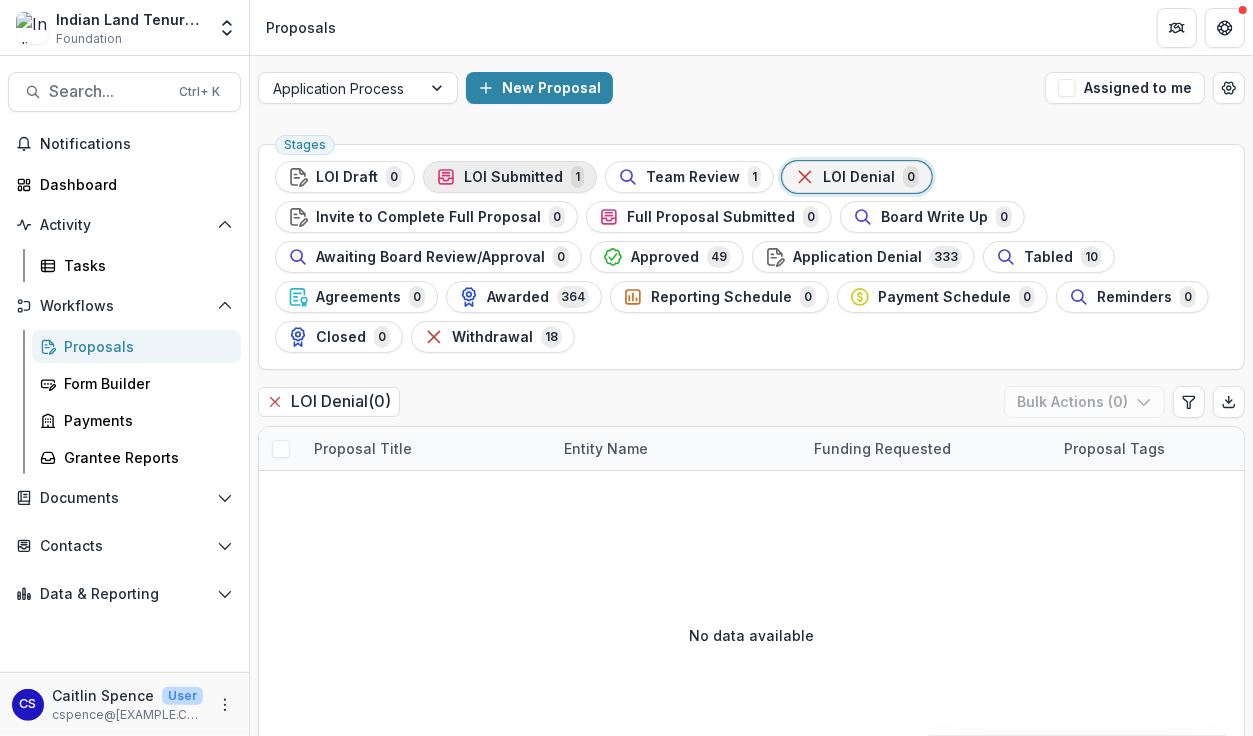click on "LOI Submitted" at bounding box center [513, 177] 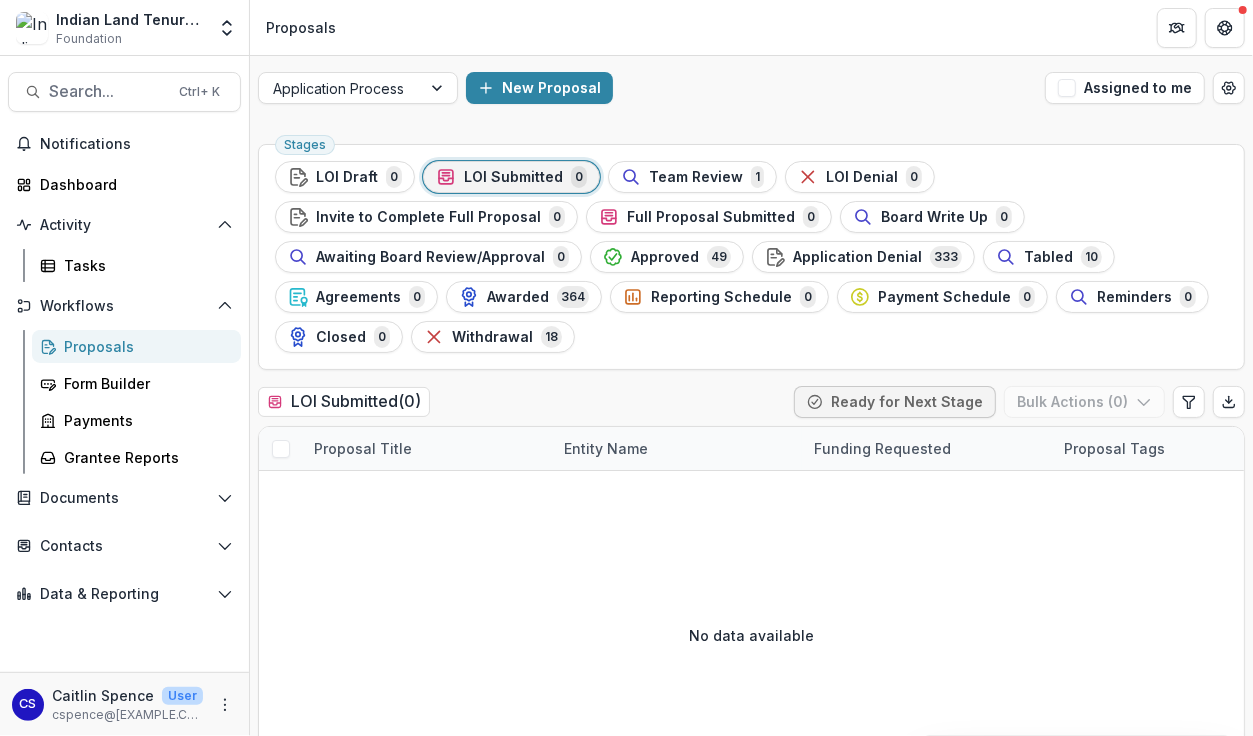 scroll, scrollTop: 16, scrollLeft: 0, axis: vertical 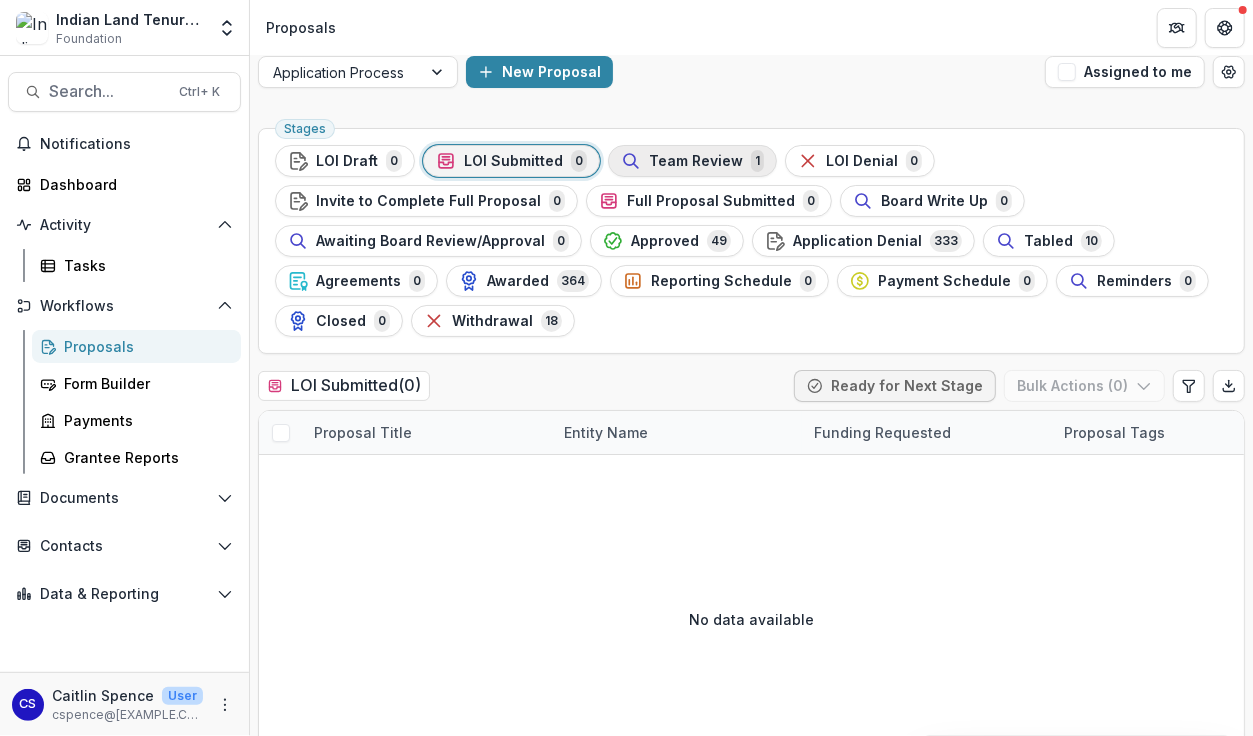 click on "Team Review" at bounding box center (696, 161) 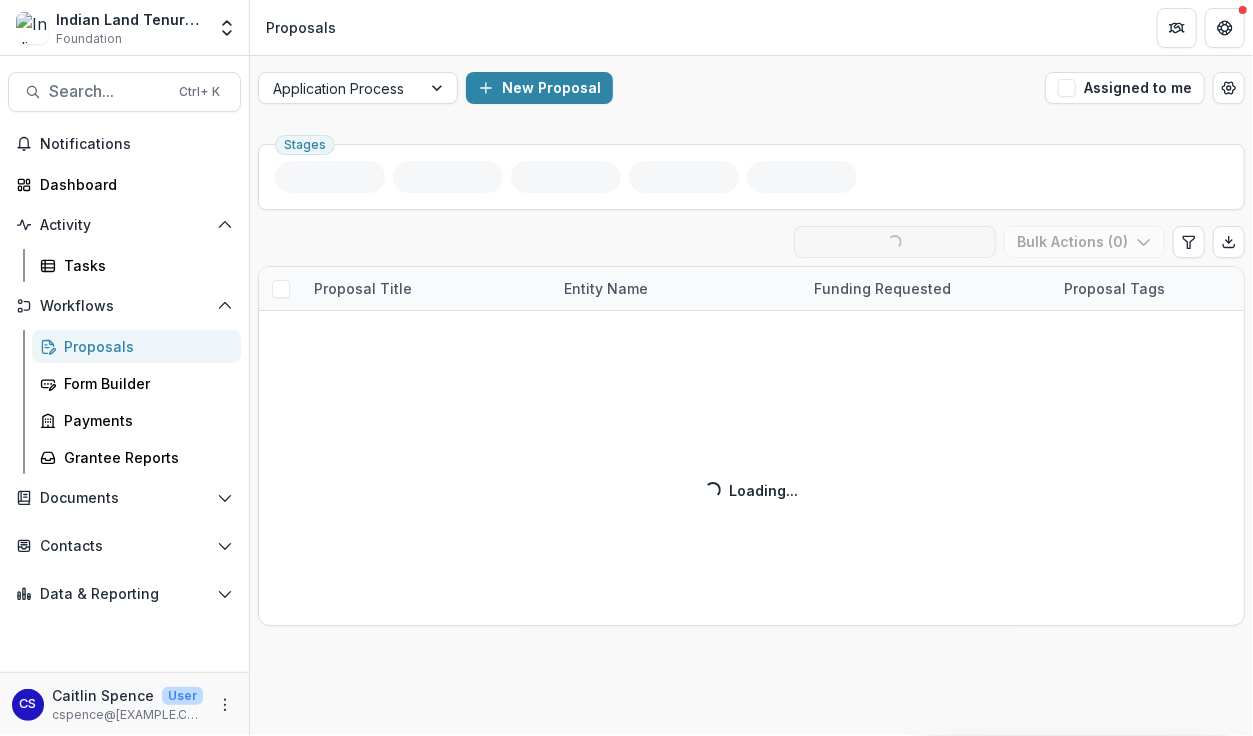 scroll, scrollTop: 0, scrollLeft: 0, axis: both 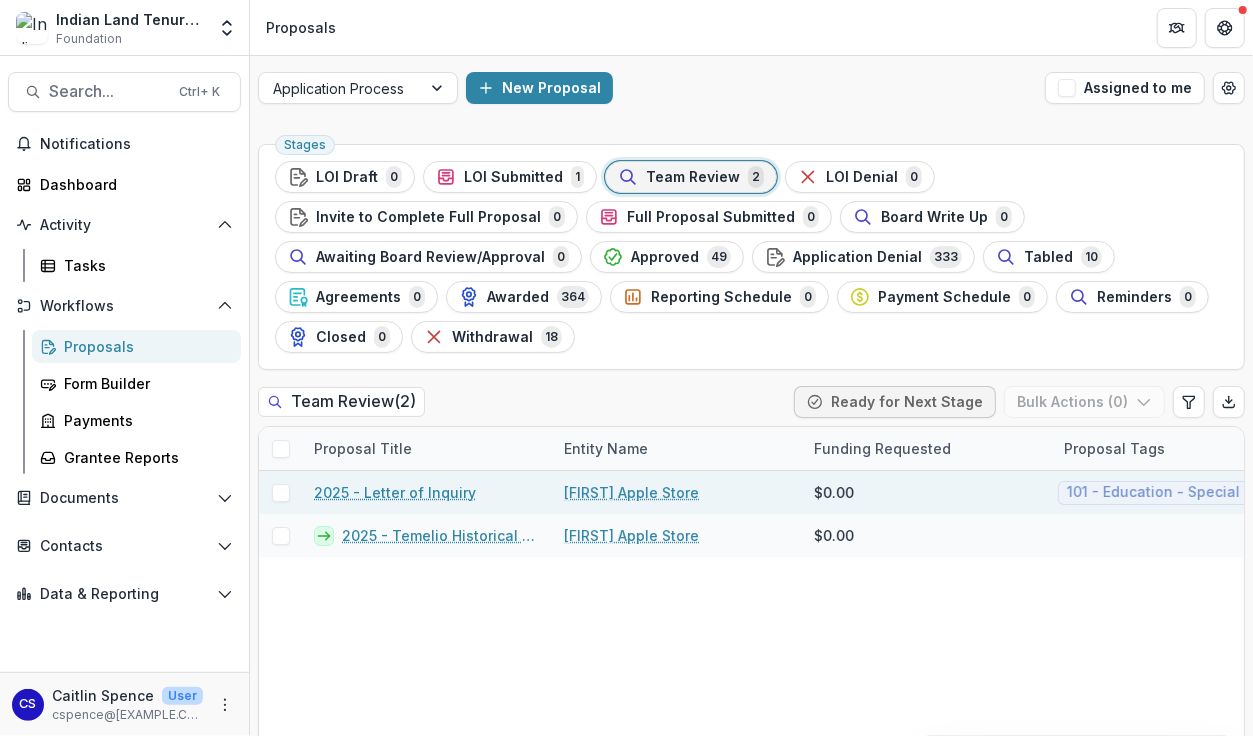 click on "2025 - Letter of Inquiry" at bounding box center [395, 492] 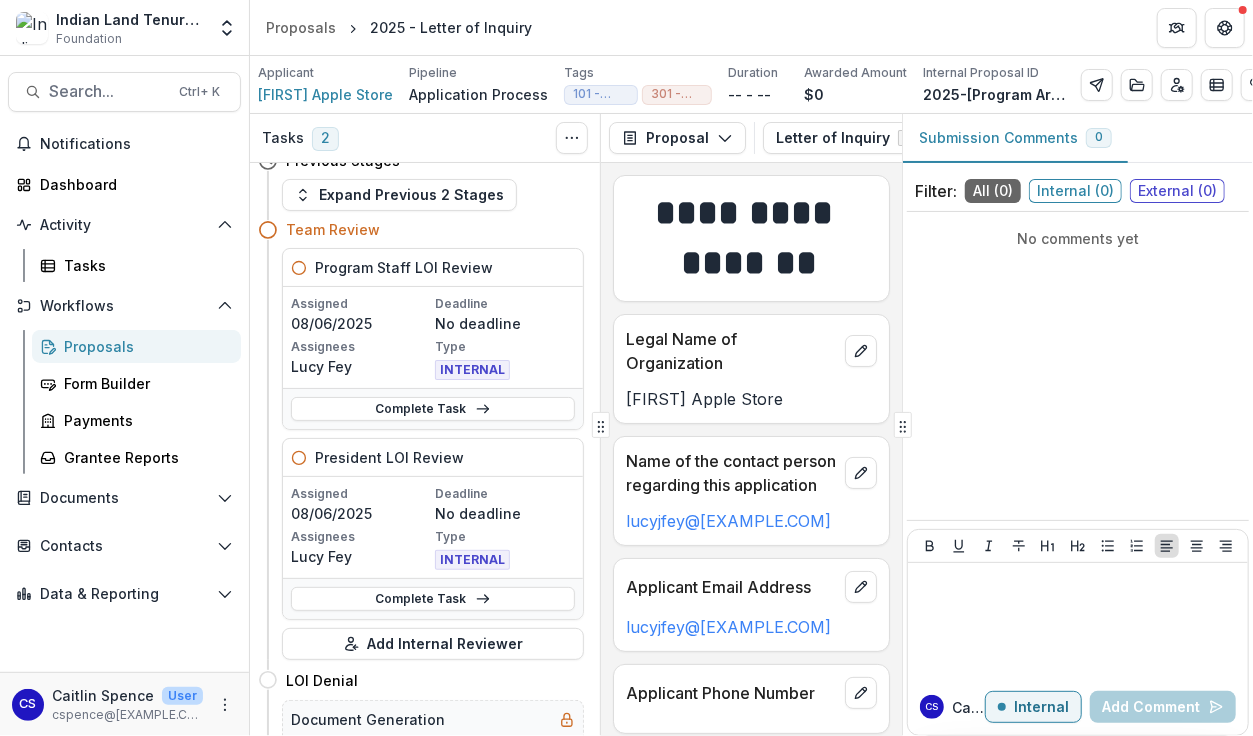 scroll, scrollTop: 0, scrollLeft: 0, axis: both 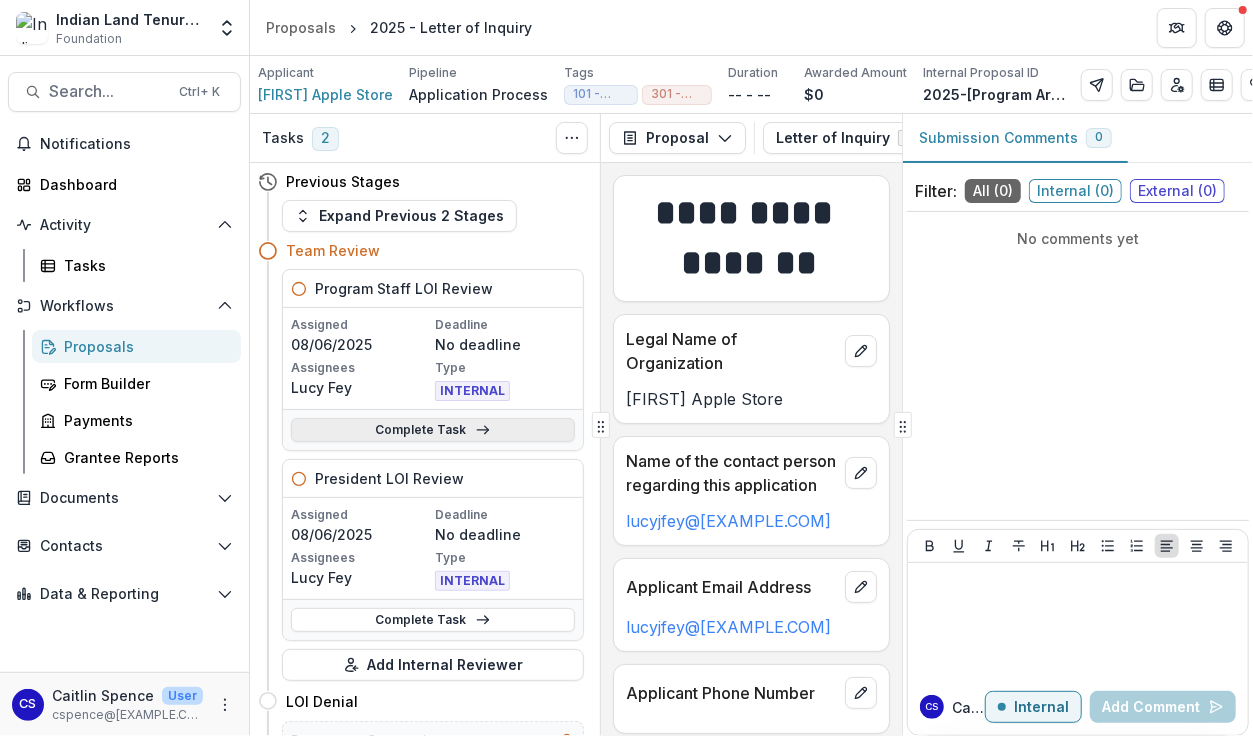 click on "Complete Task" at bounding box center (433, 430) 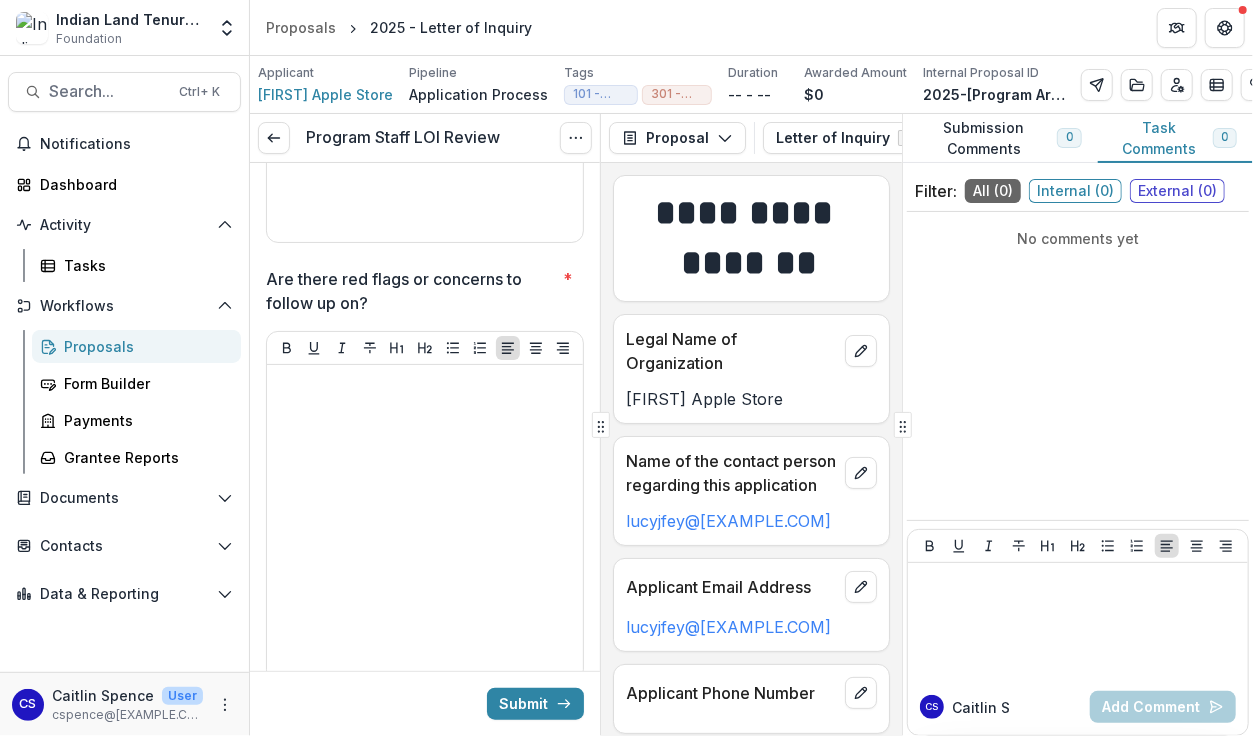 scroll, scrollTop: 4813, scrollLeft: 0, axis: vertical 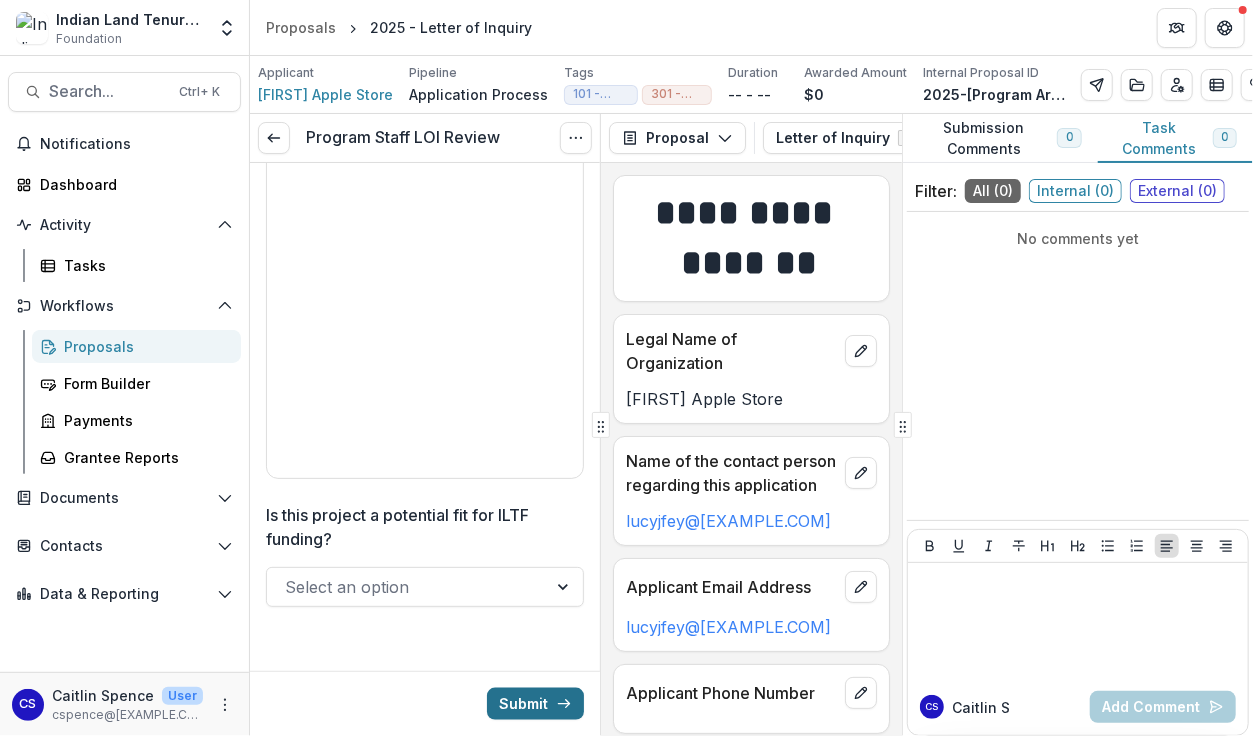 click on "Submit" at bounding box center (535, 704) 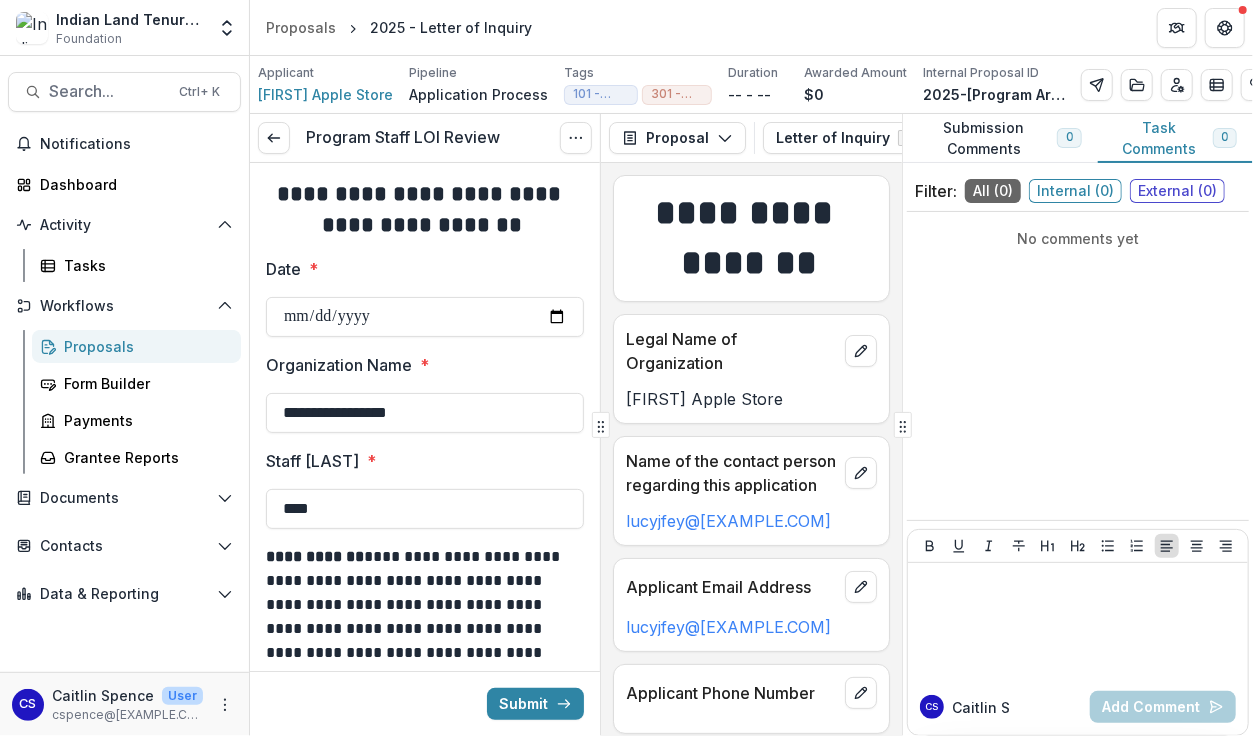 scroll, scrollTop: 0, scrollLeft: 0, axis: both 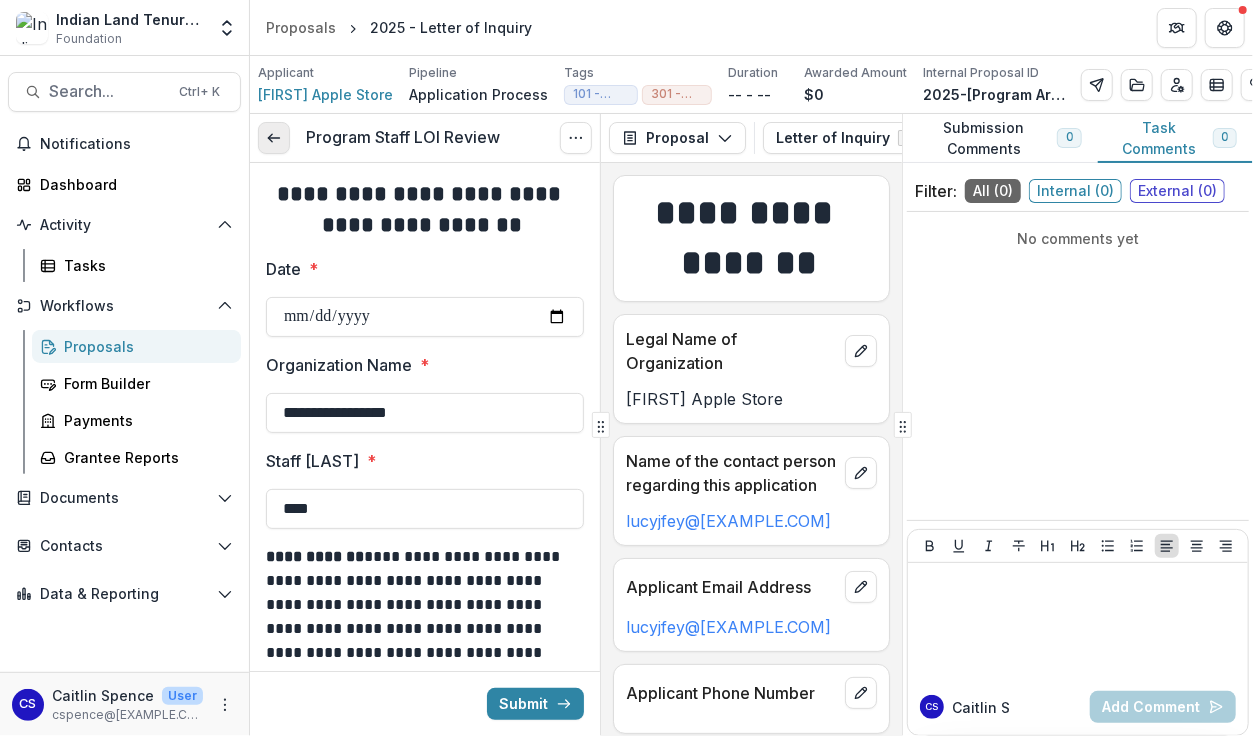 click 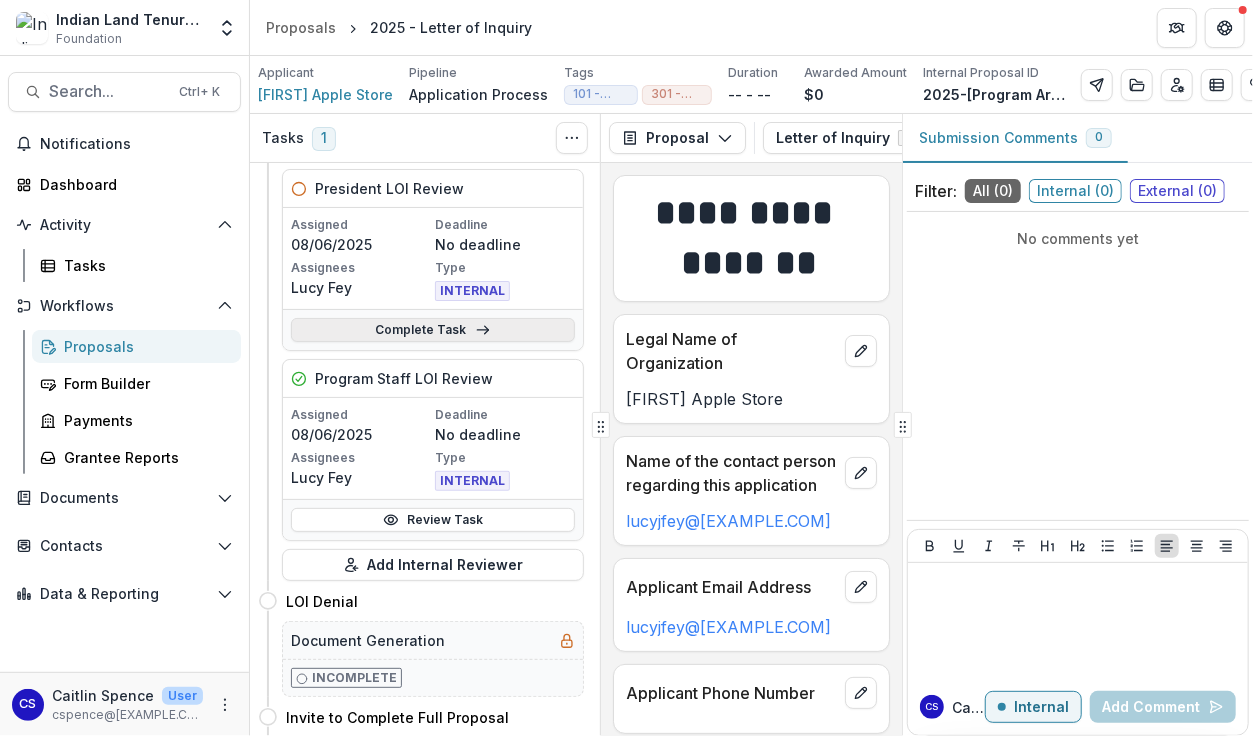 scroll, scrollTop: 0, scrollLeft: 0, axis: both 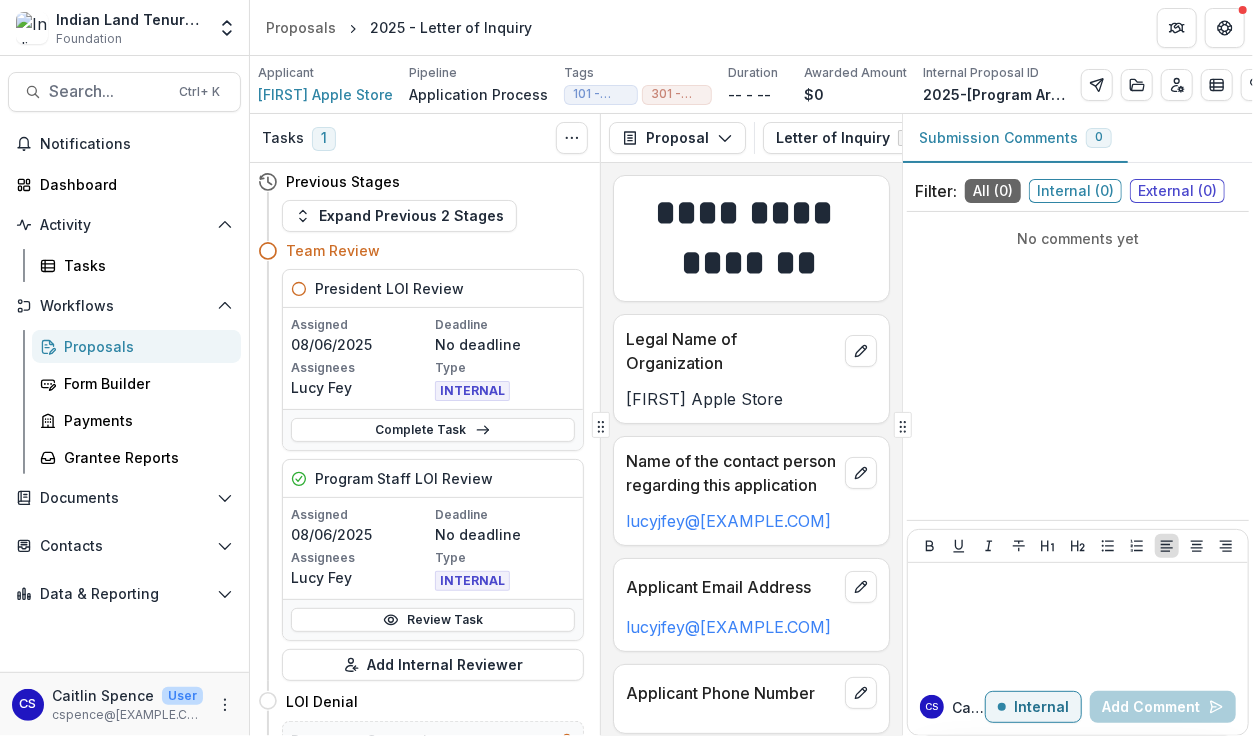 click 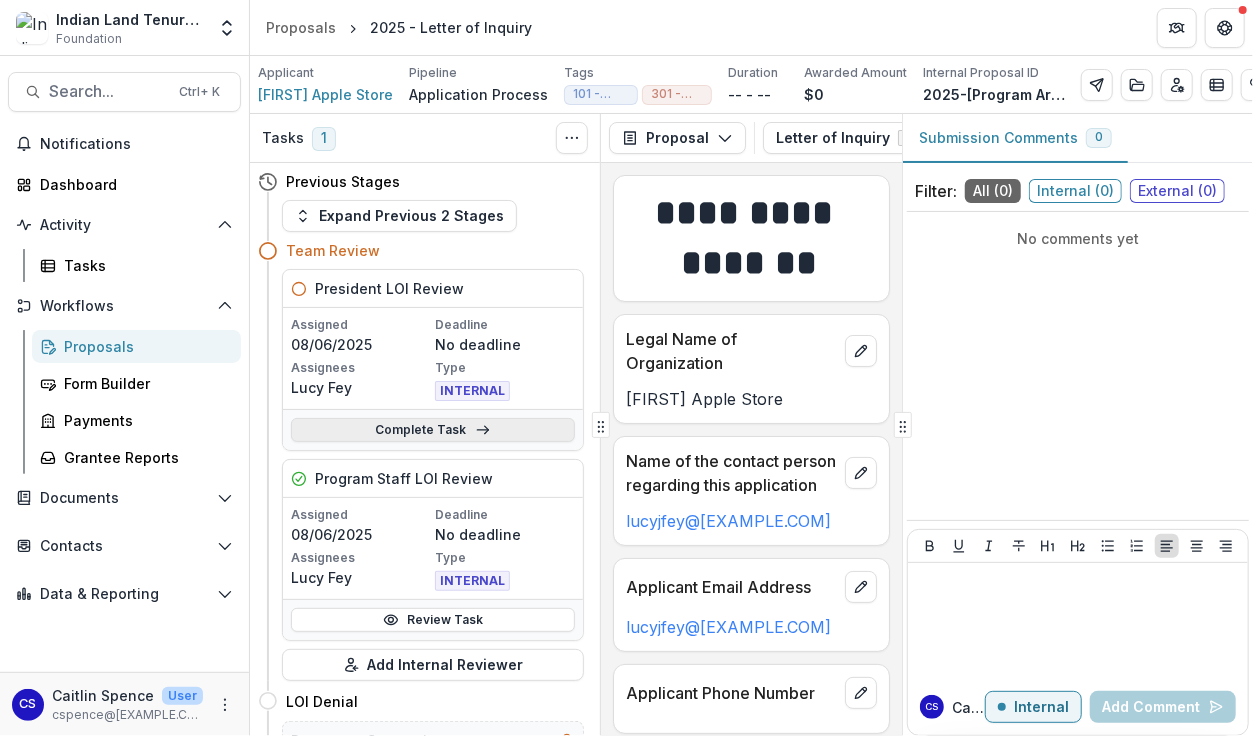 click on "Complete Task" at bounding box center [433, 430] 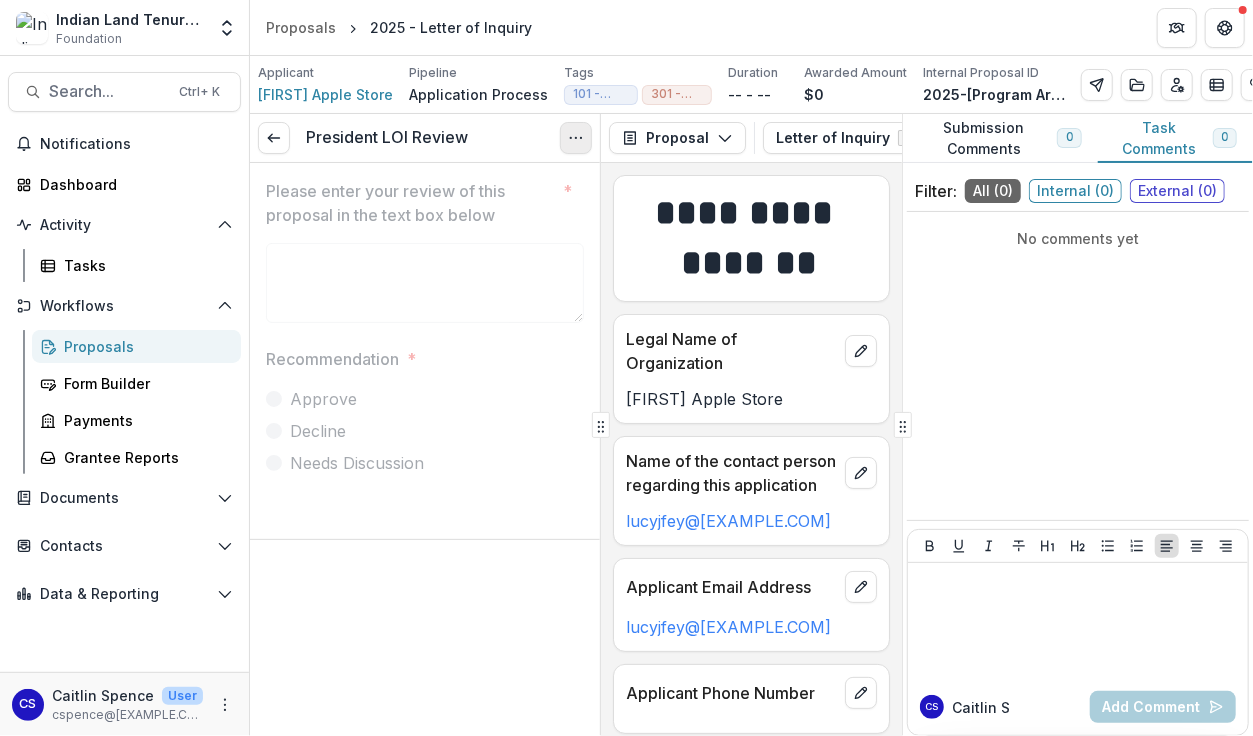 click 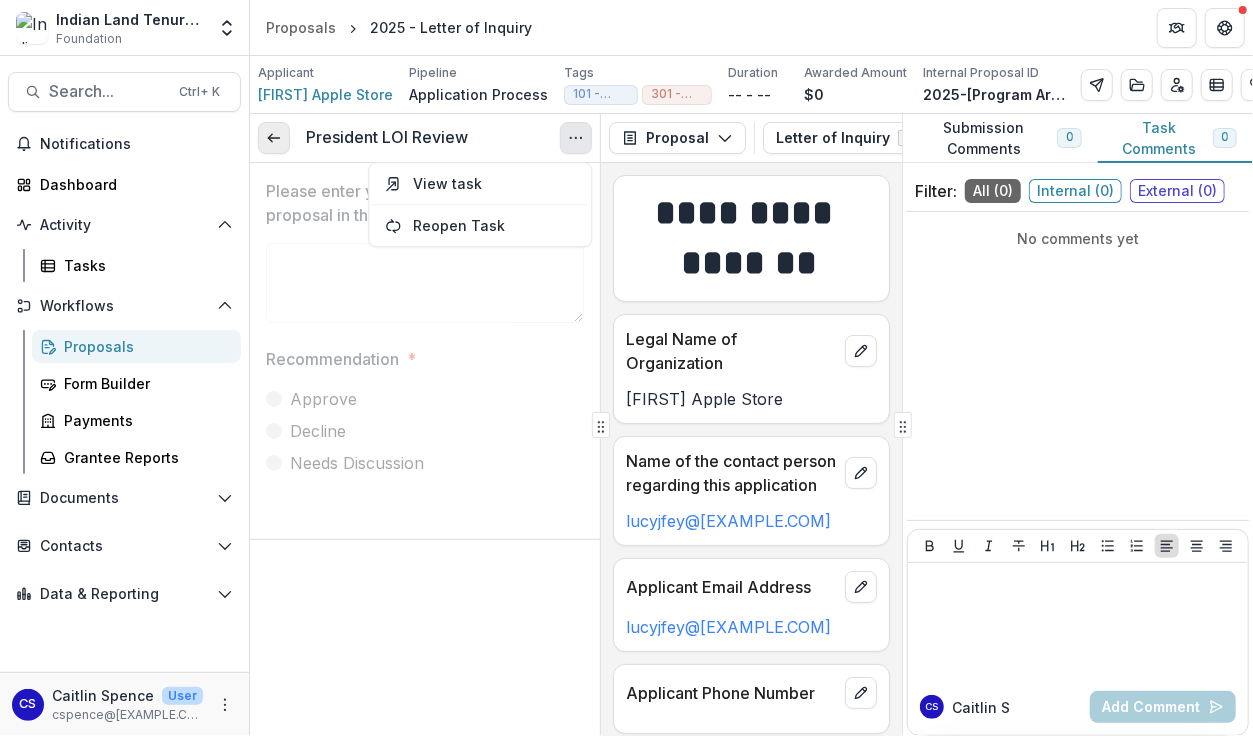 click 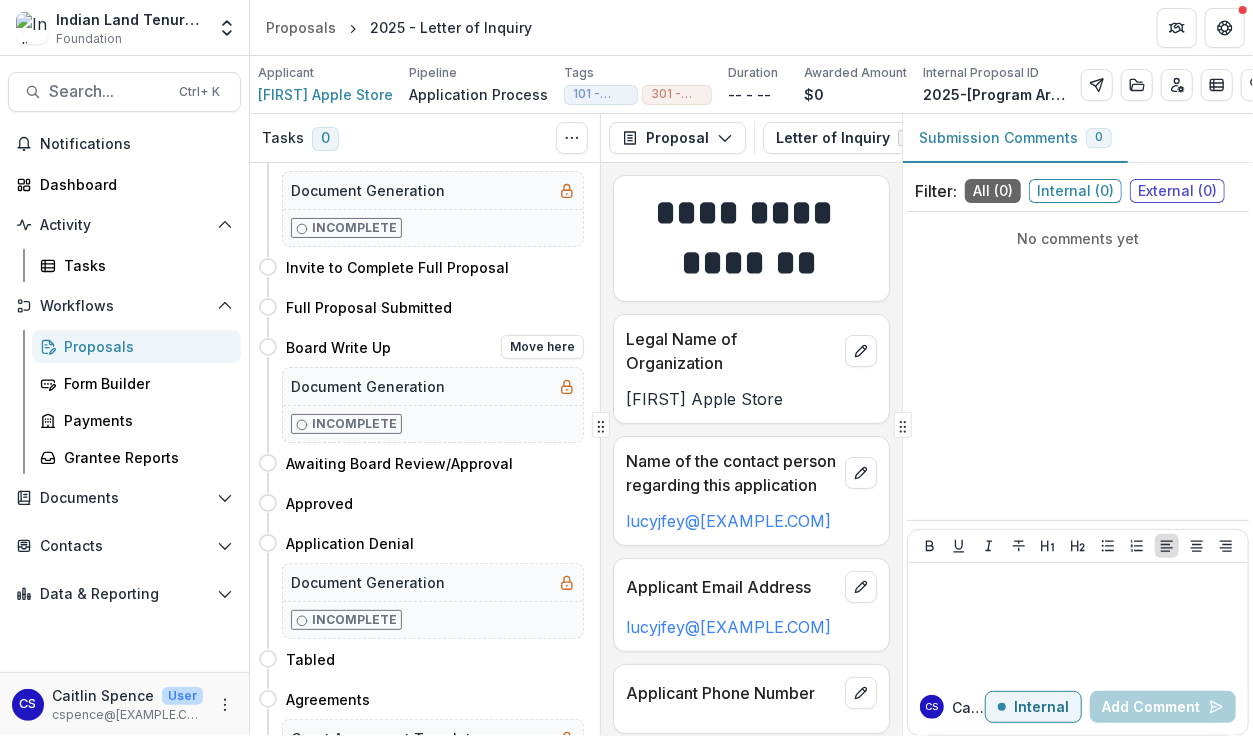 scroll, scrollTop: 300, scrollLeft: 0, axis: vertical 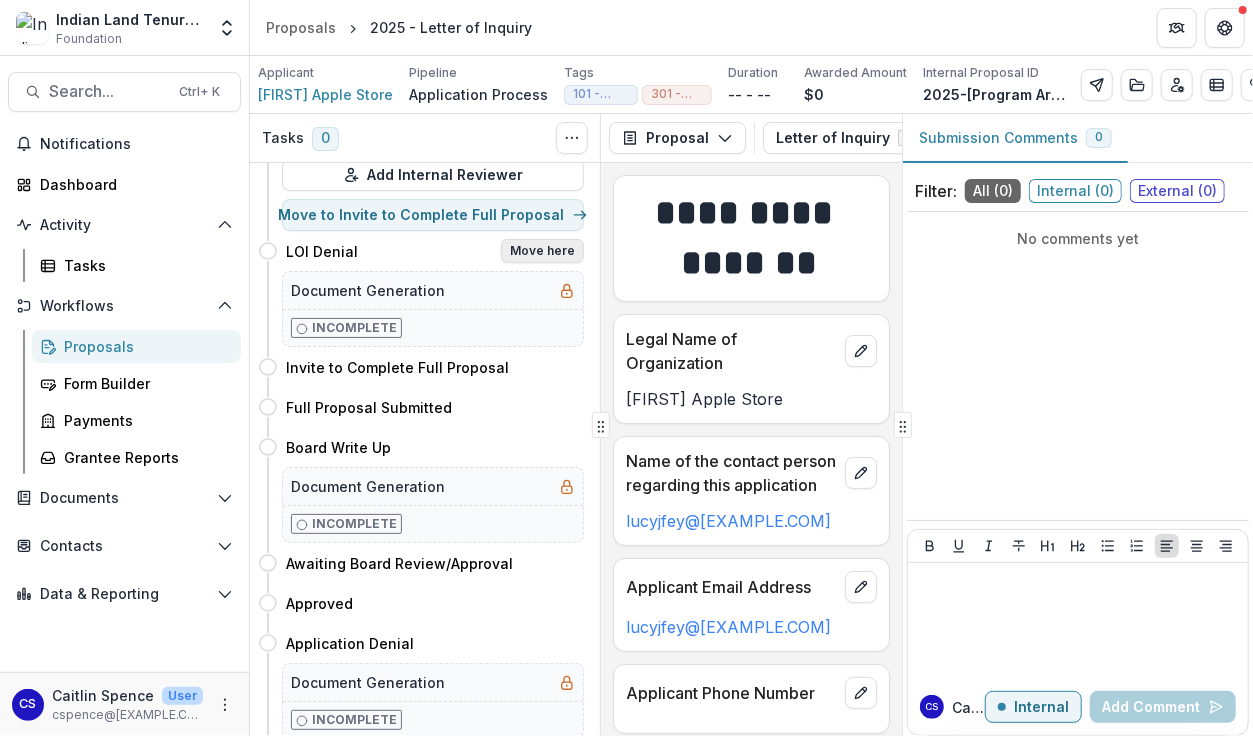 click on "Move here" at bounding box center [542, 251] 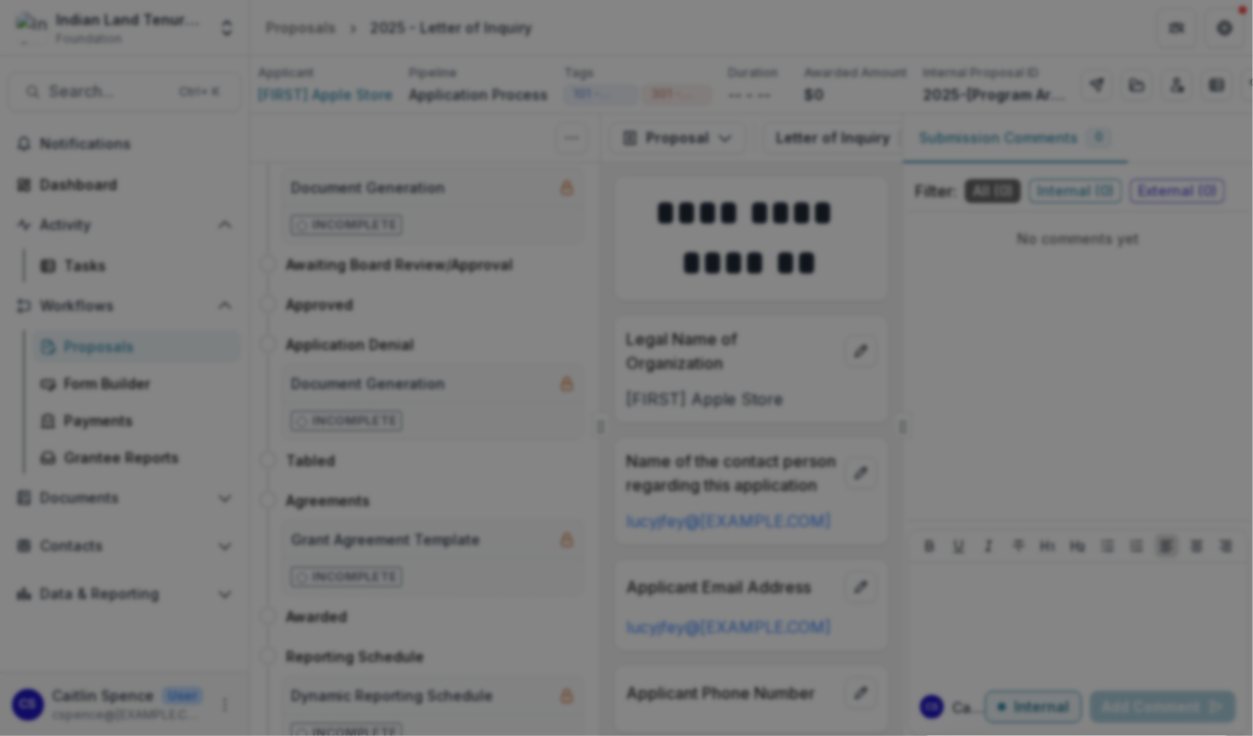 scroll, scrollTop: 3, scrollLeft: 0, axis: vertical 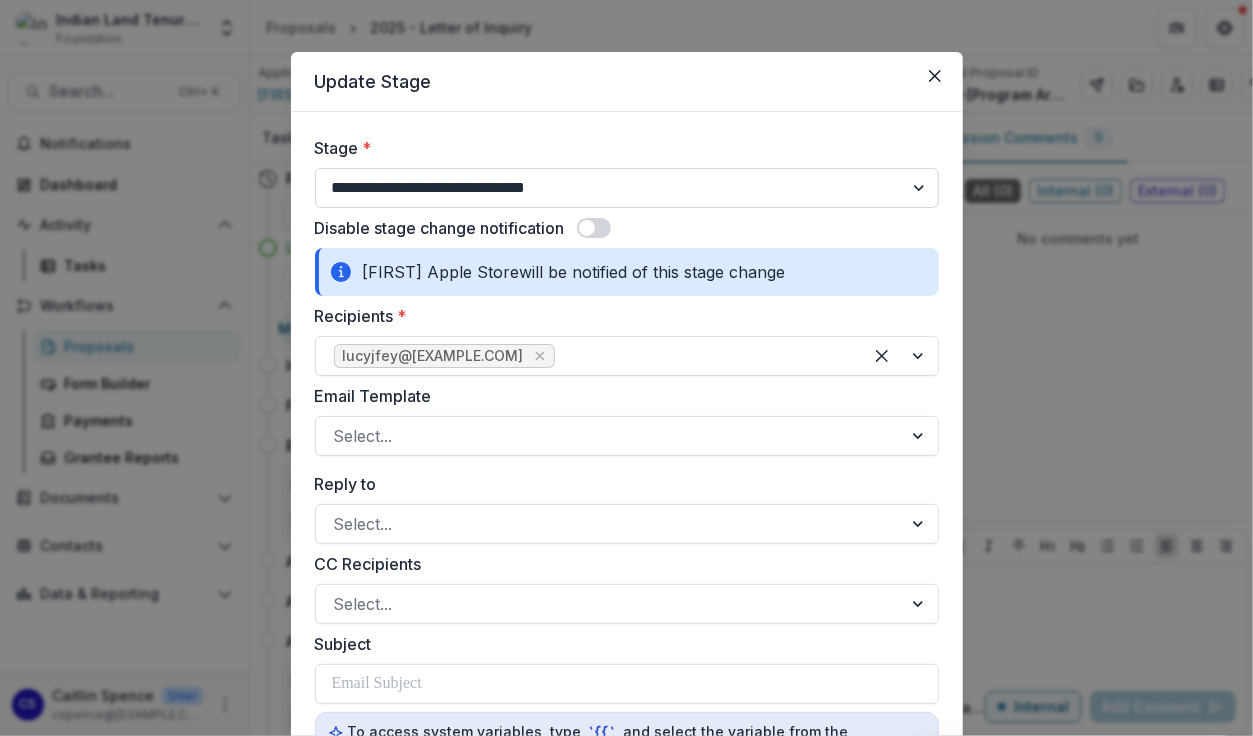 click on "**********" at bounding box center [627, 188] 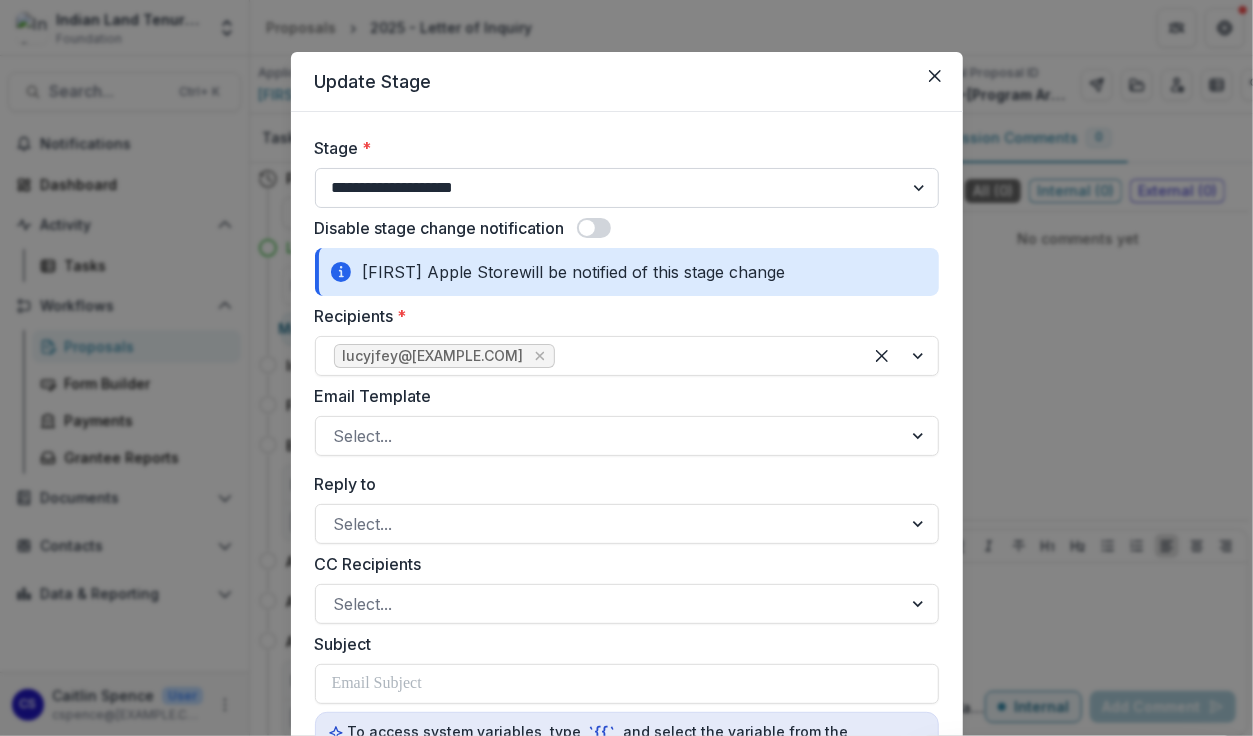 click on "**********" at bounding box center (627, 188) 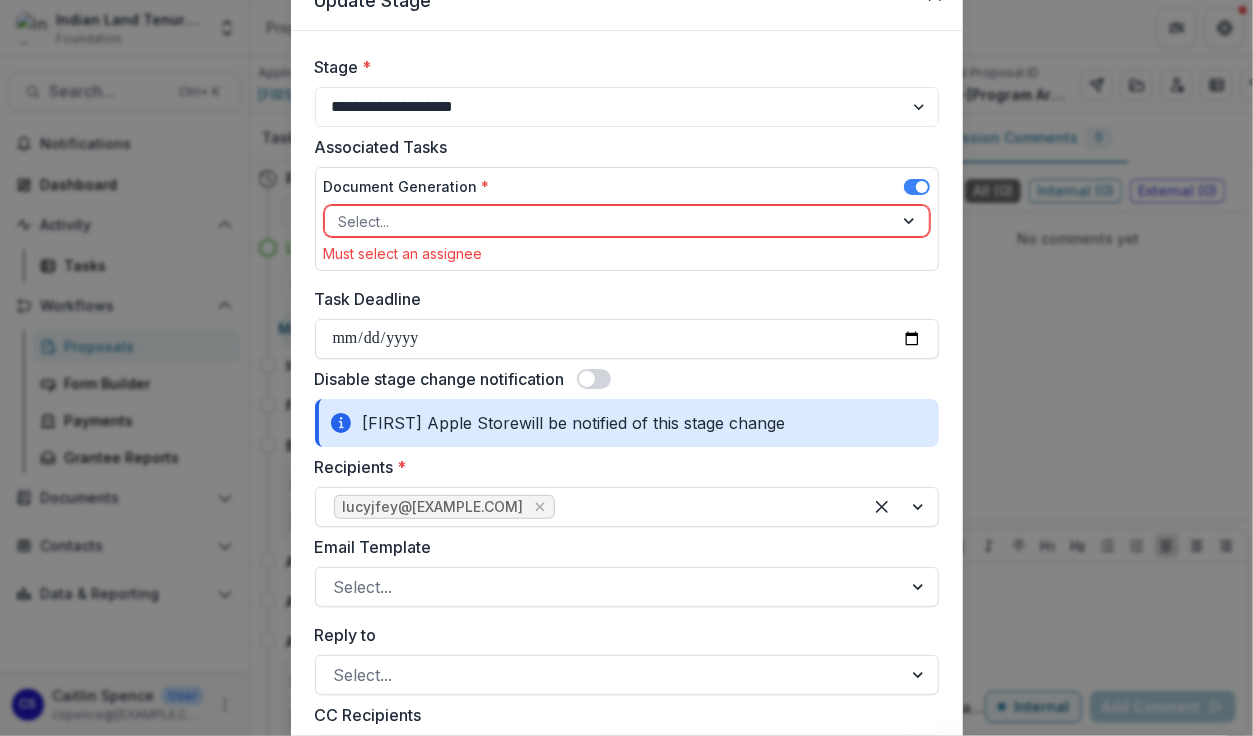 scroll, scrollTop: 200, scrollLeft: 0, axis: vertical 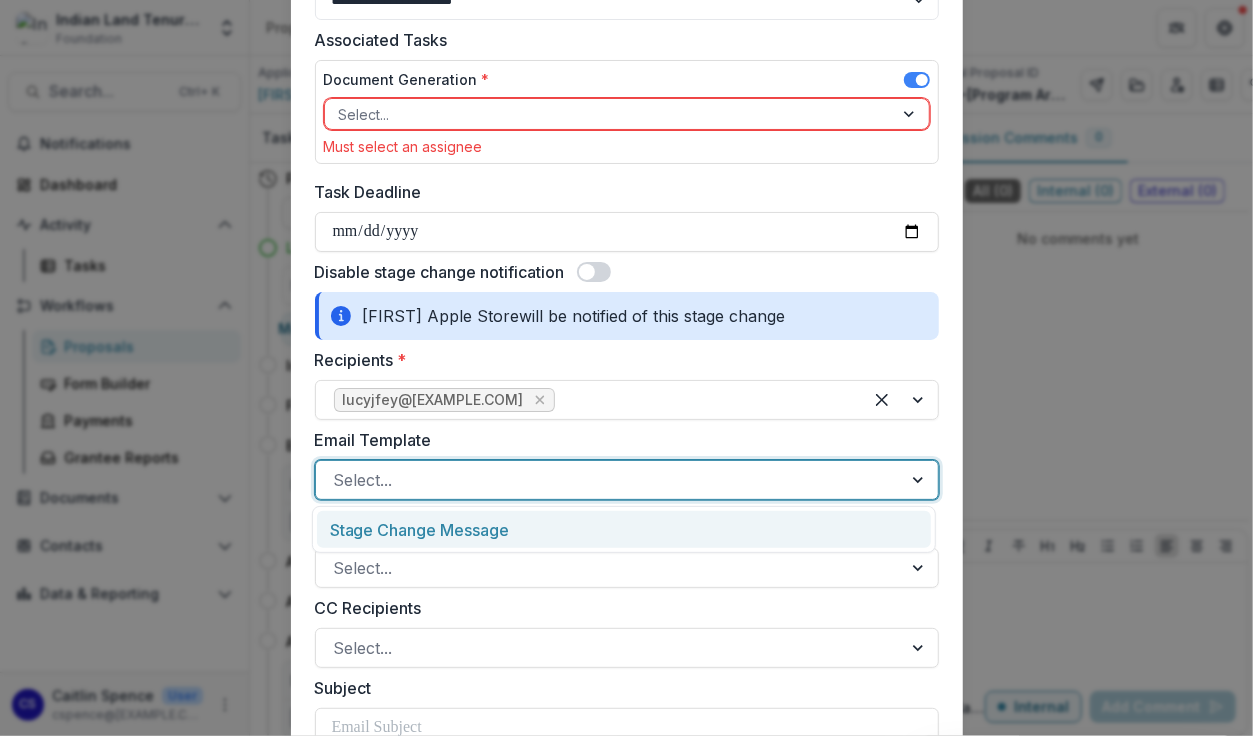 click at bounding box center (609, 480) 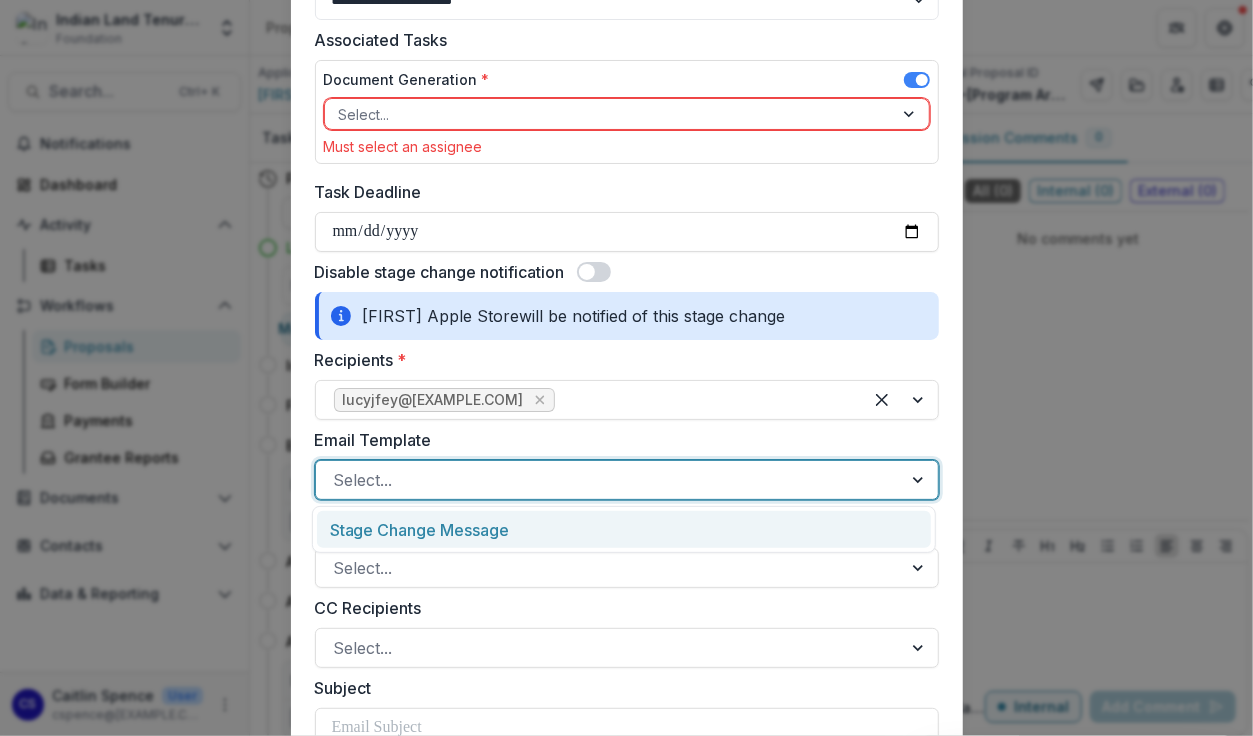 click on "Stage Change Message" at bounding box center [624, 529] 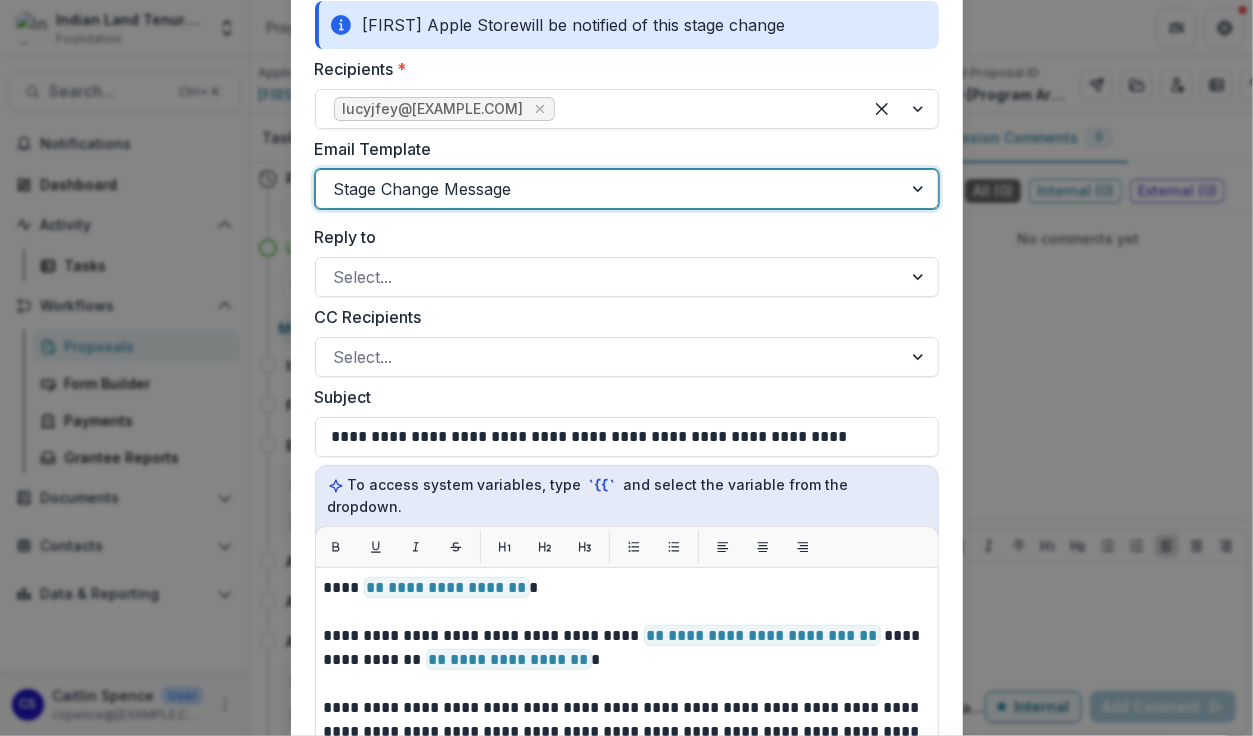 scroll, scrollTop: 600, scrollLeft: 0, axis: vertical 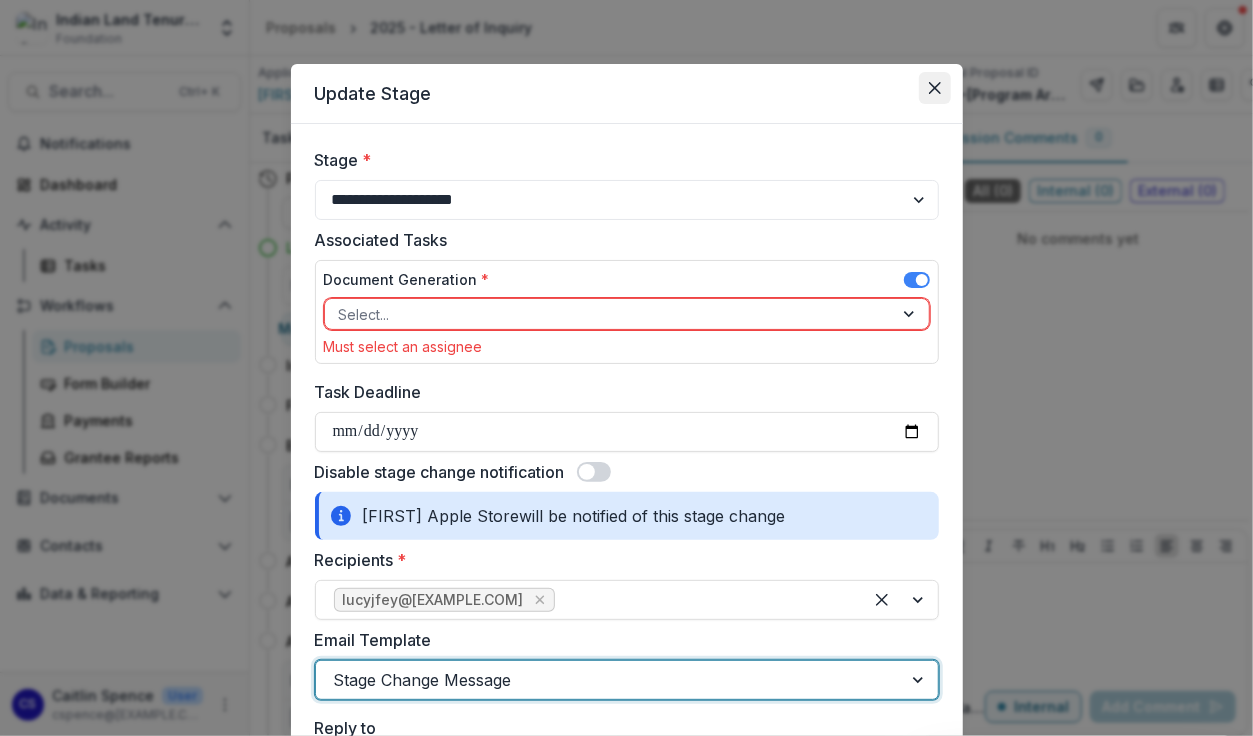 click 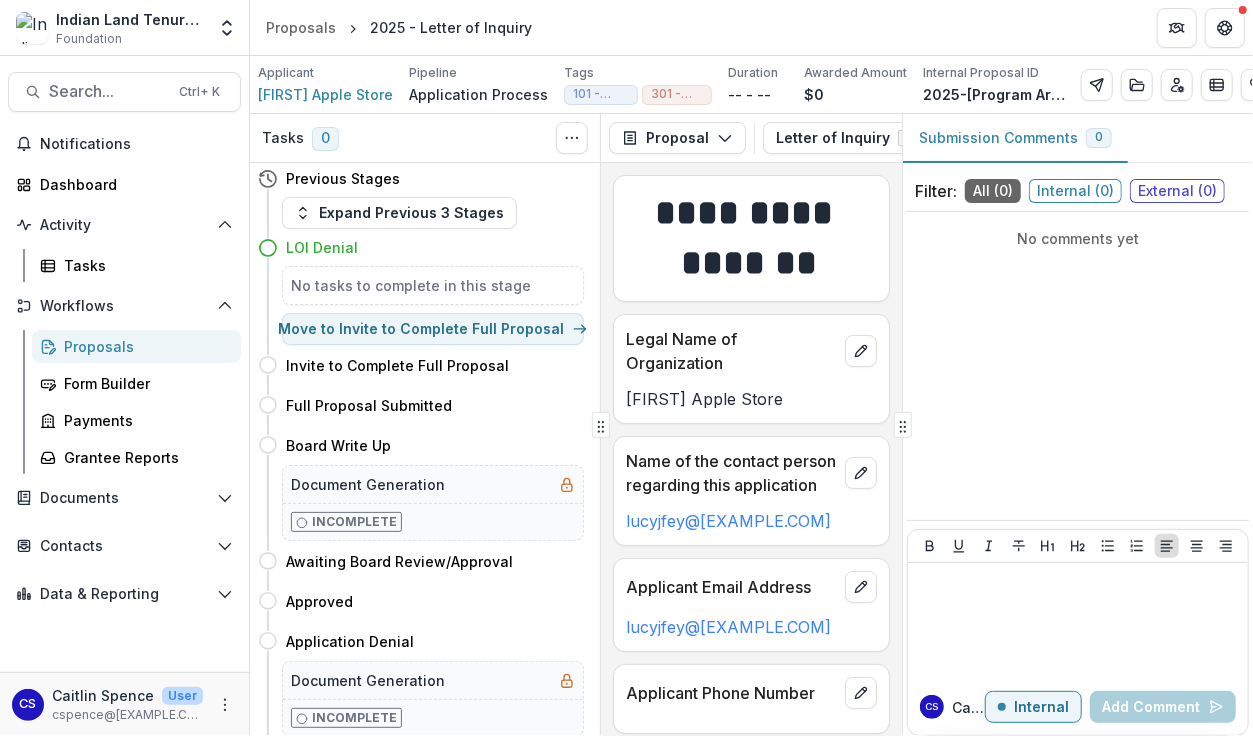 click on "LOI Denial" at bounding box center (322, 247) 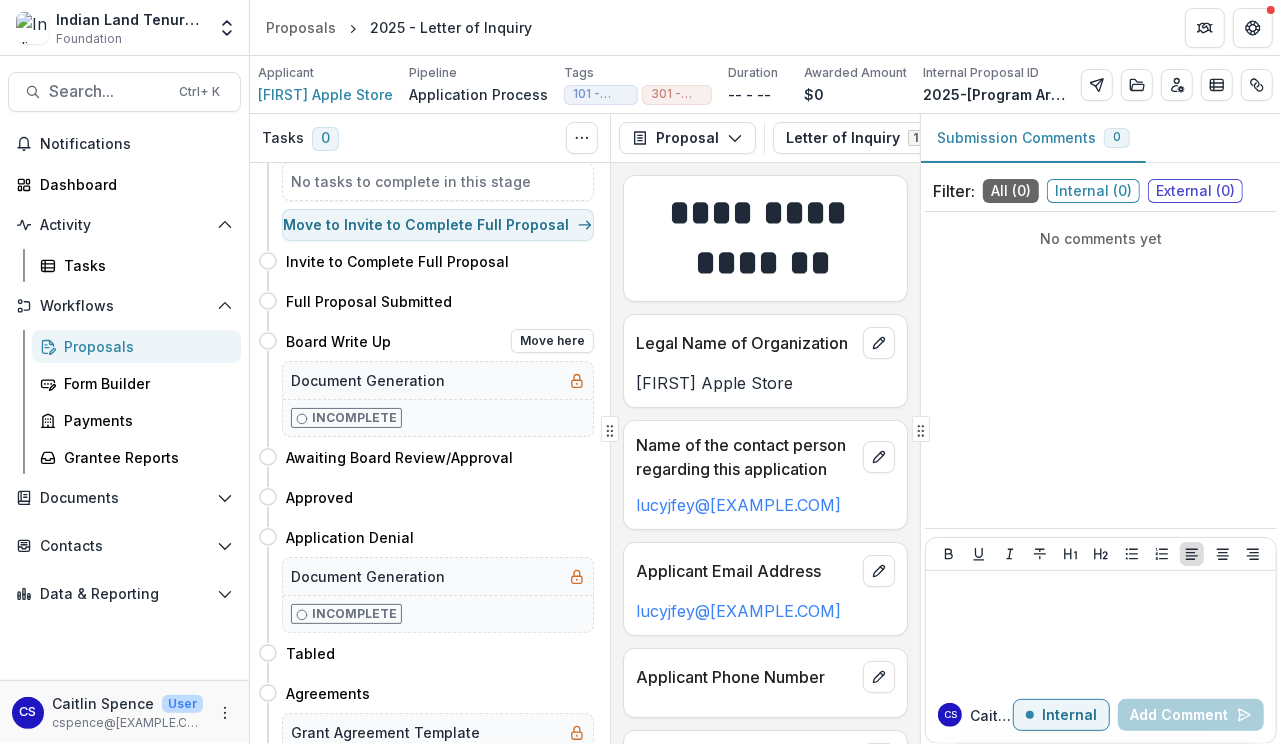 scroll, scrollTop: 0, scrollLeft: 0, axis: both 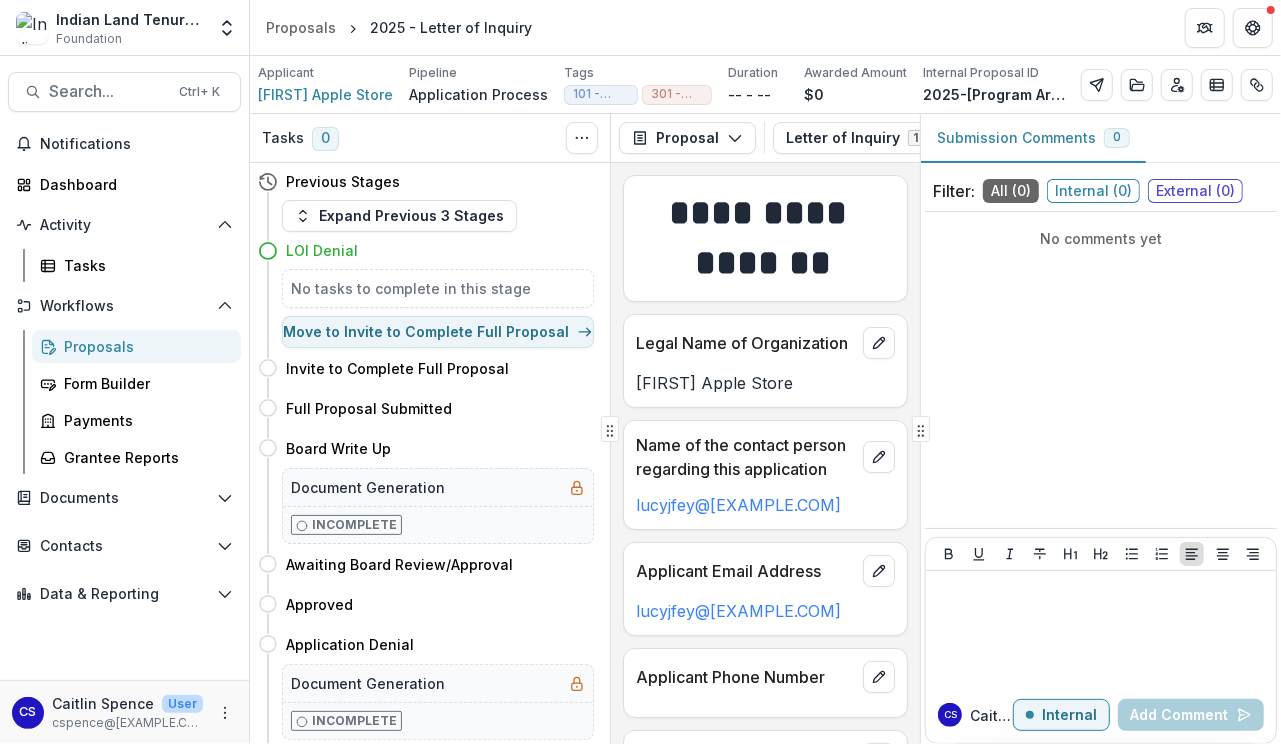 click on "No tasks to complete in this stage" at bounding box center (438, 288) 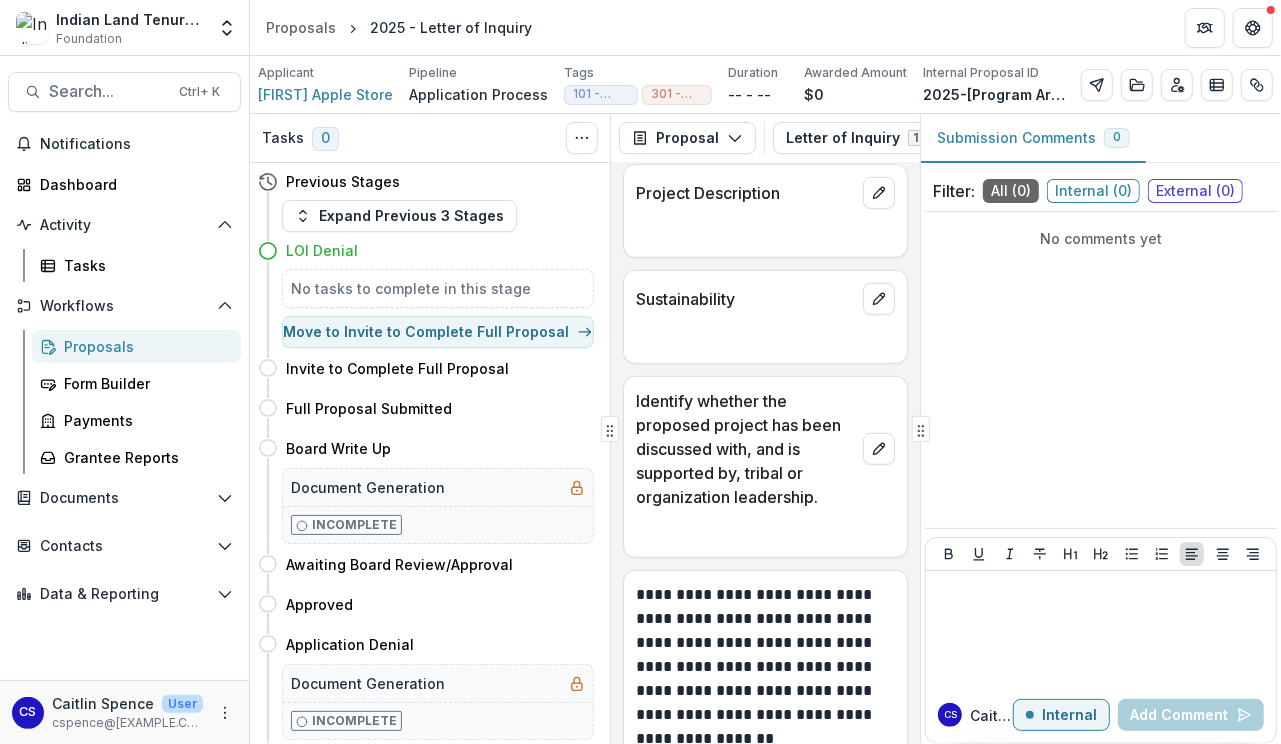 scroll, scrollTop: 778, scrollLeft: 0, axis: vertical 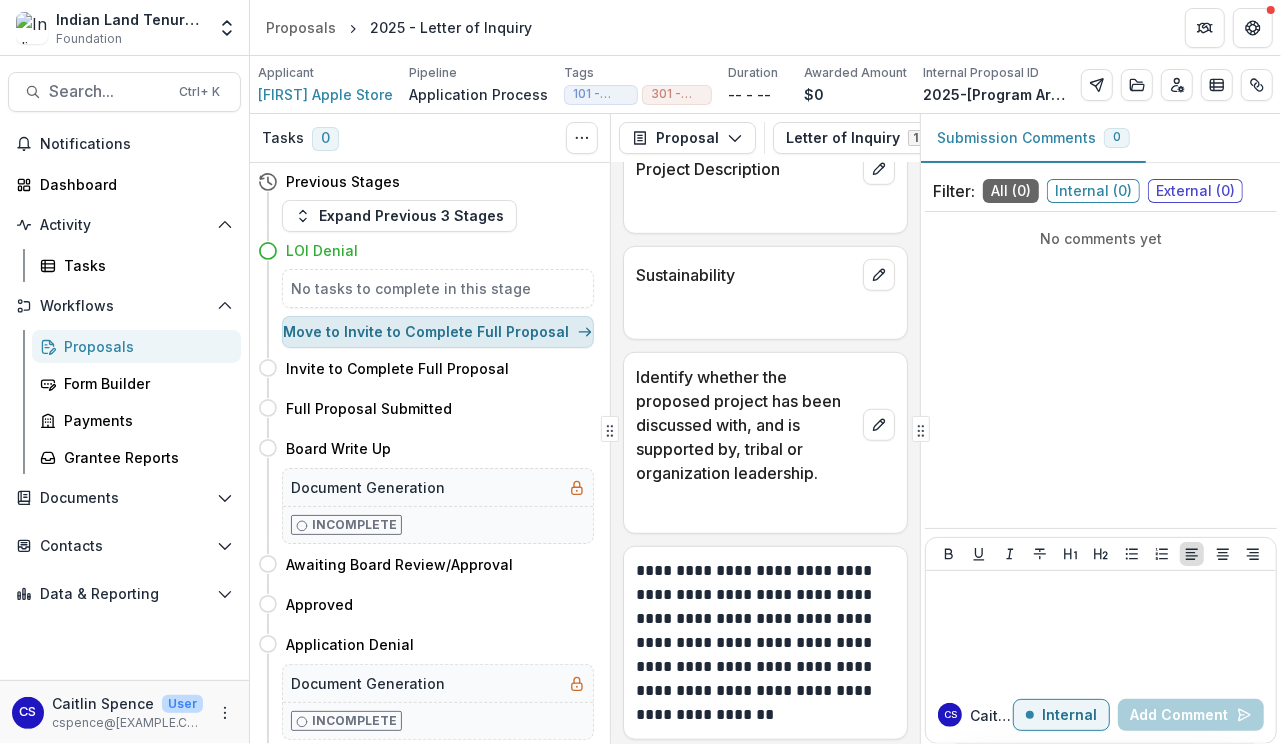 click on "Move to Invite to Complete Full Proposal" at bounding box center (438, 332) 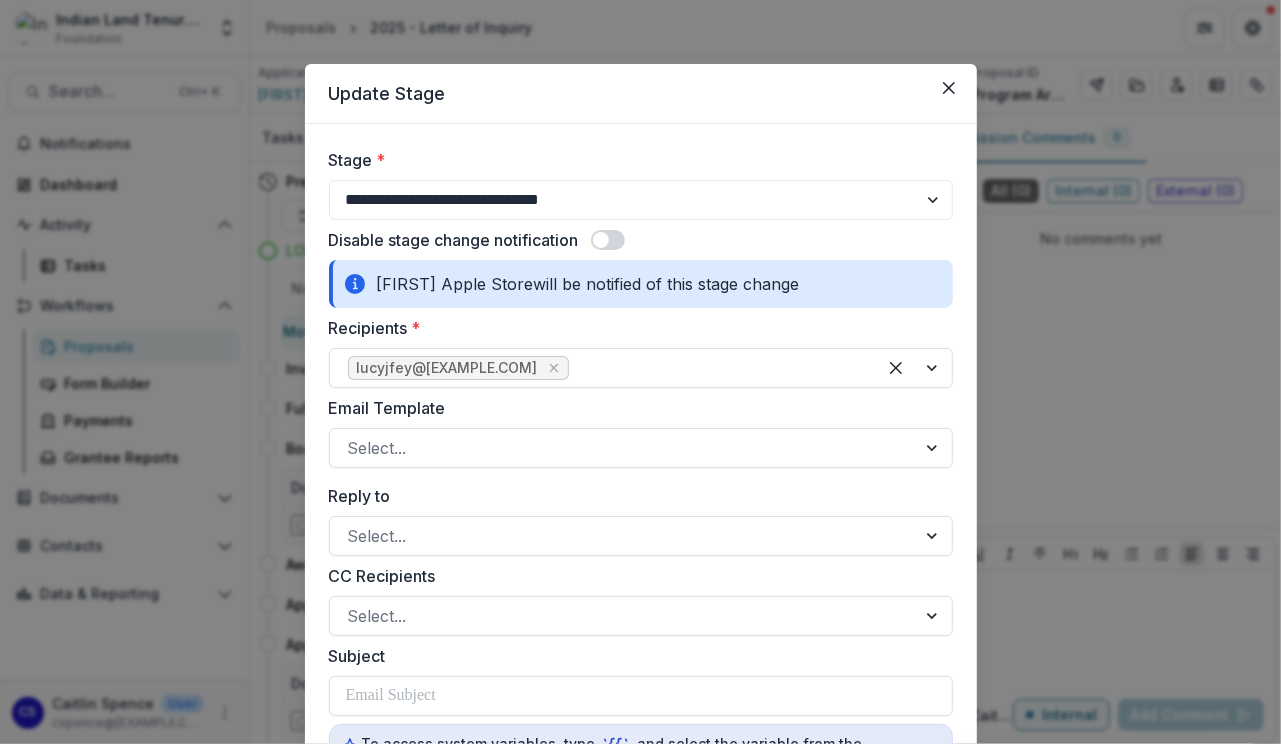 scroll, scrollTop: 200, scrollLeft: 0, axis: vertical 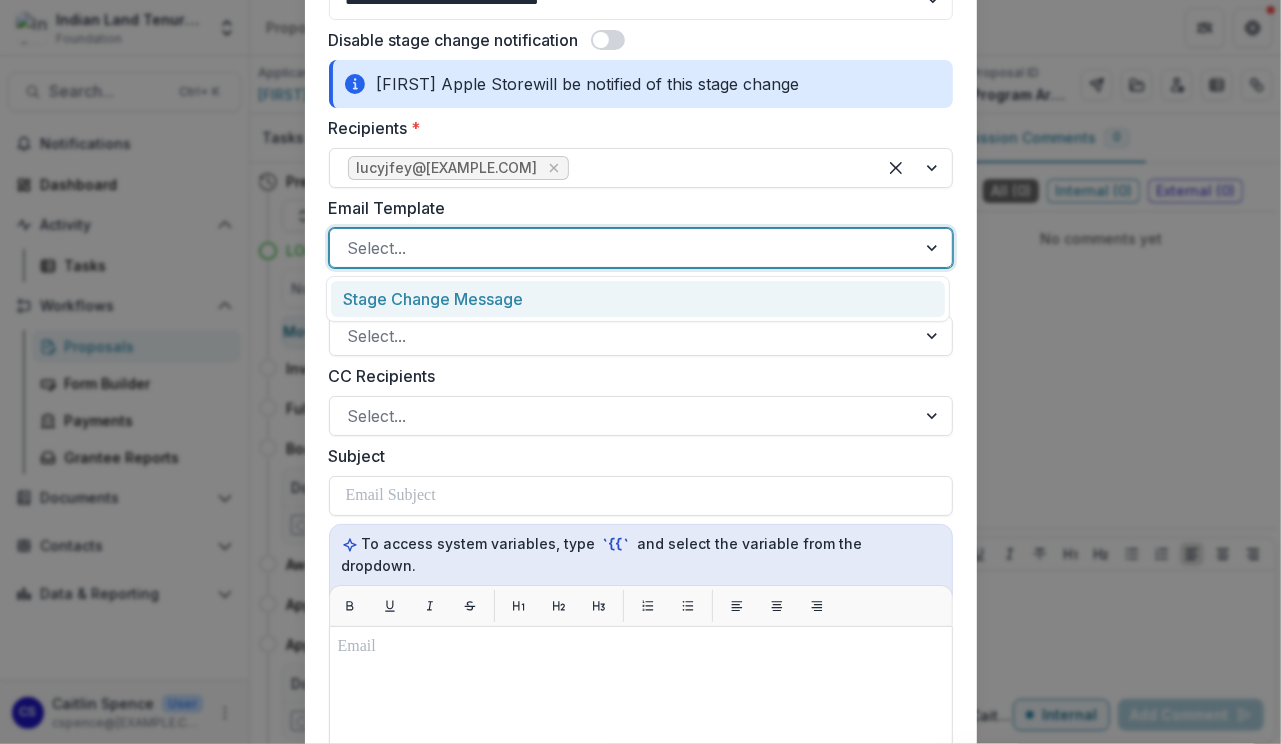 click at bounding box center [623, 248] 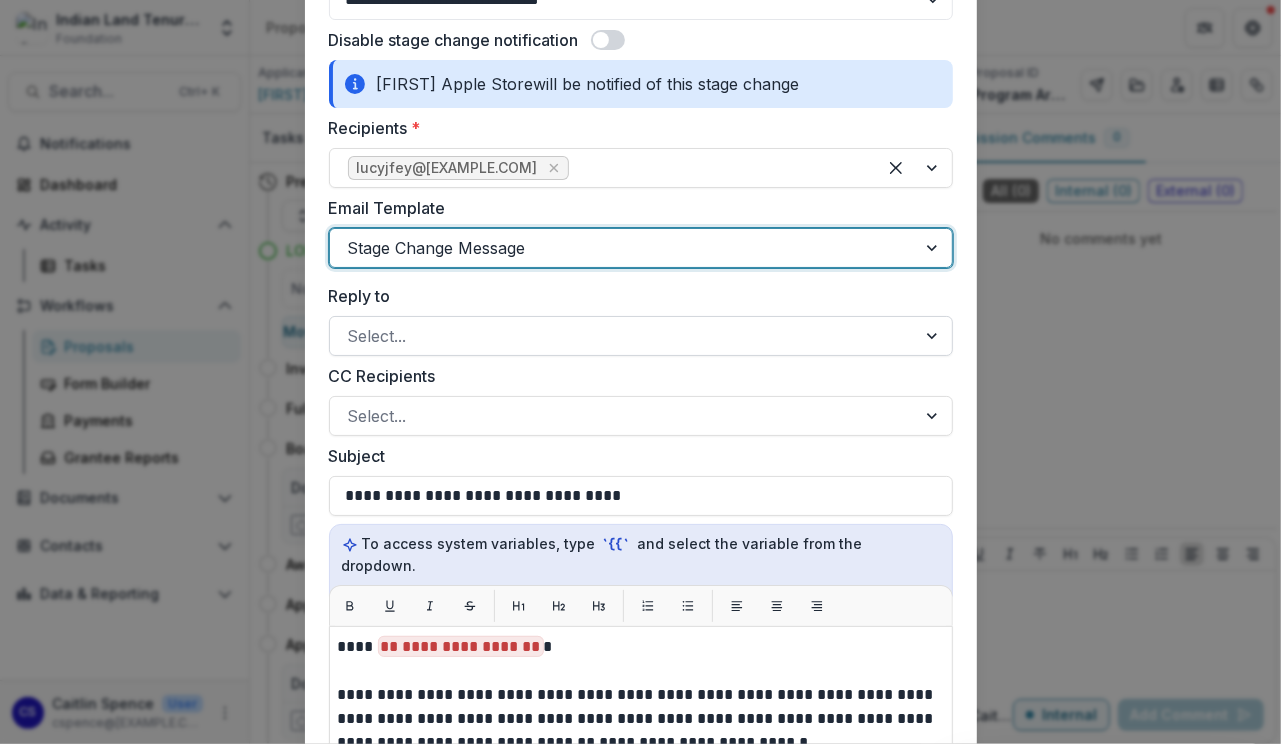 click at bounding box center [623, 336] 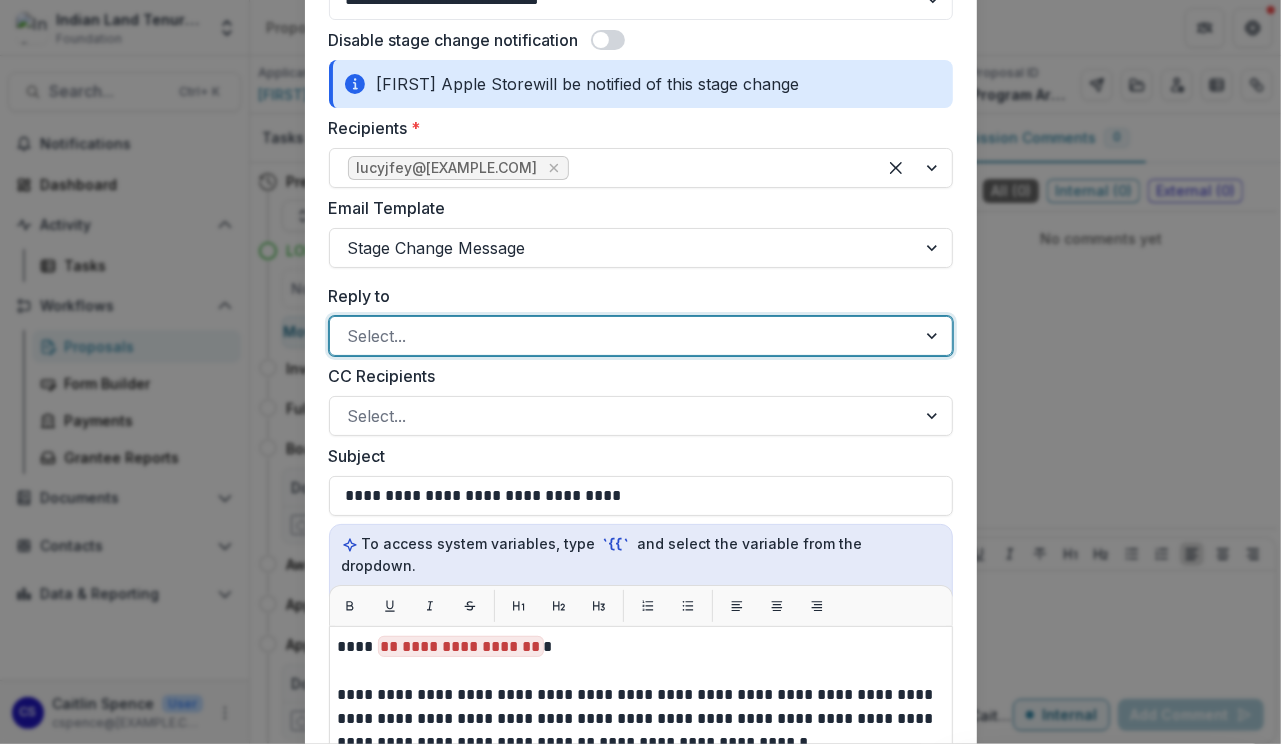 click at bounding box center [623, 336] 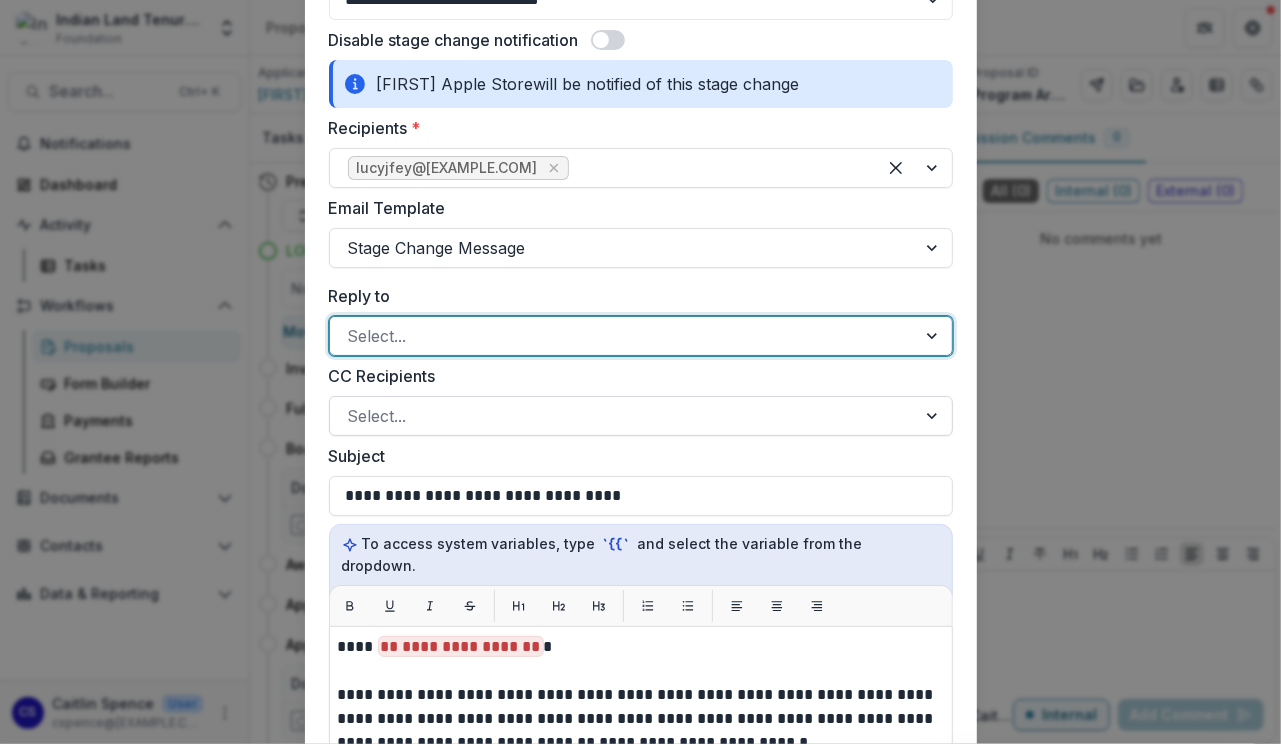 click at bounding box center (623, 416) 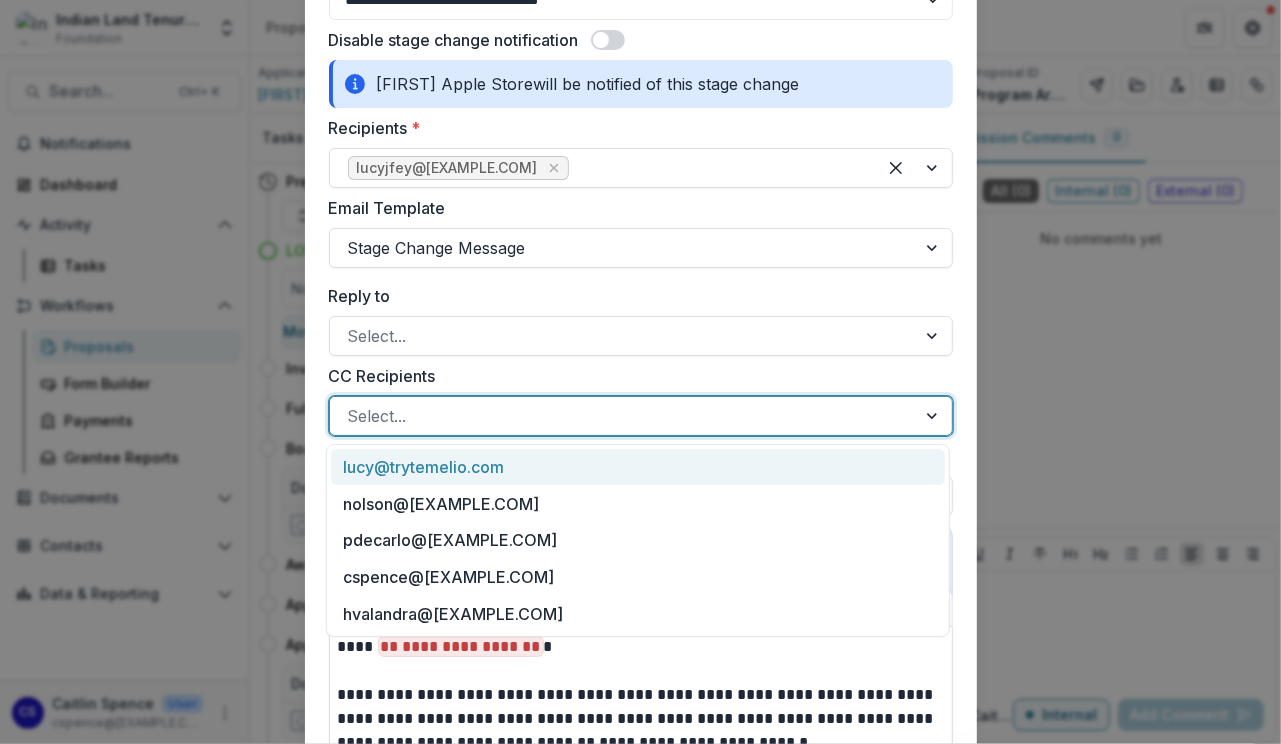 click at bounding box center (623, 416) 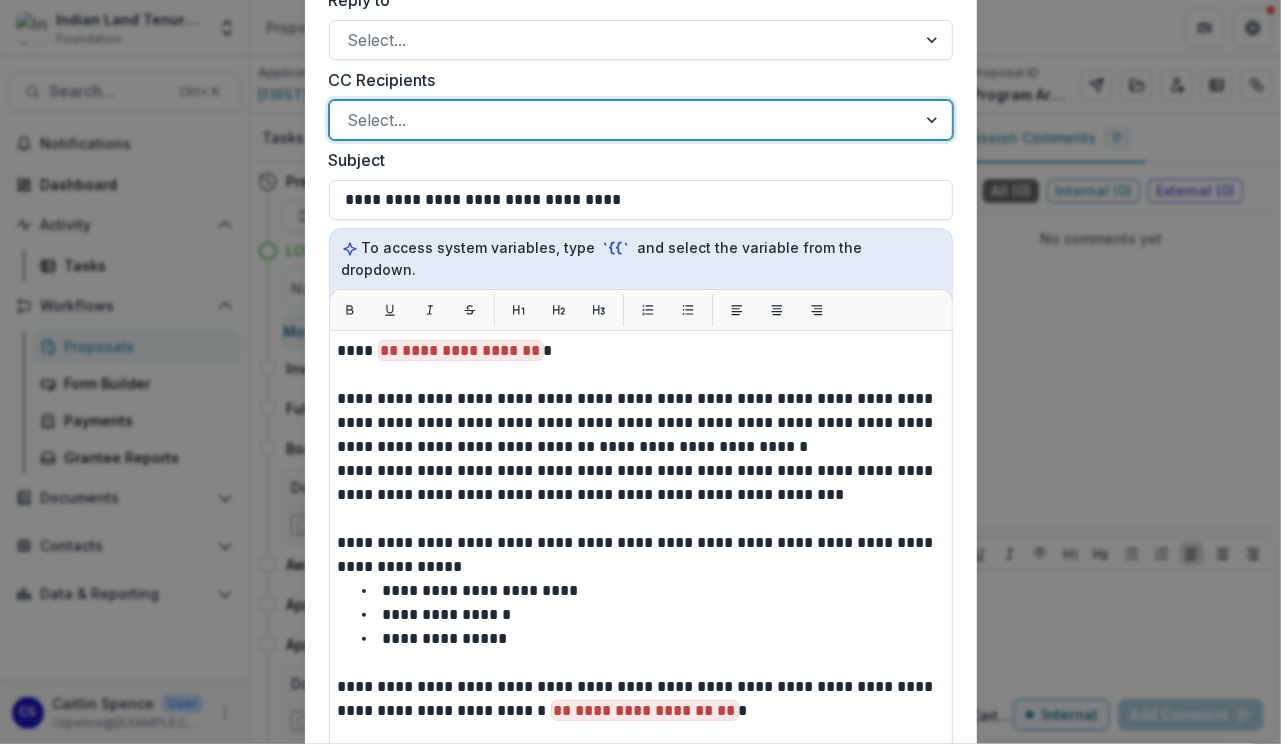 scroll, scrollTop: 500, scrollLeft: 0, axis: vertical 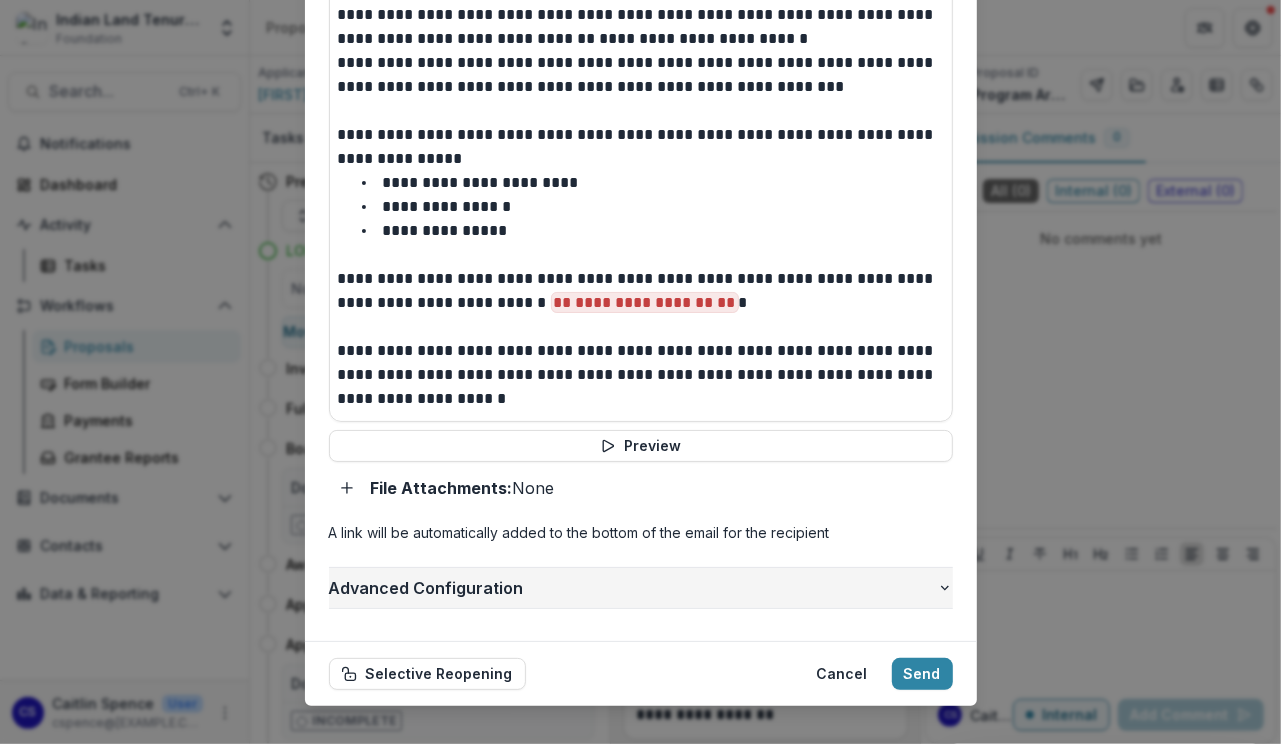 click on "Advanced Configuration" at bounding box center [633, 588] 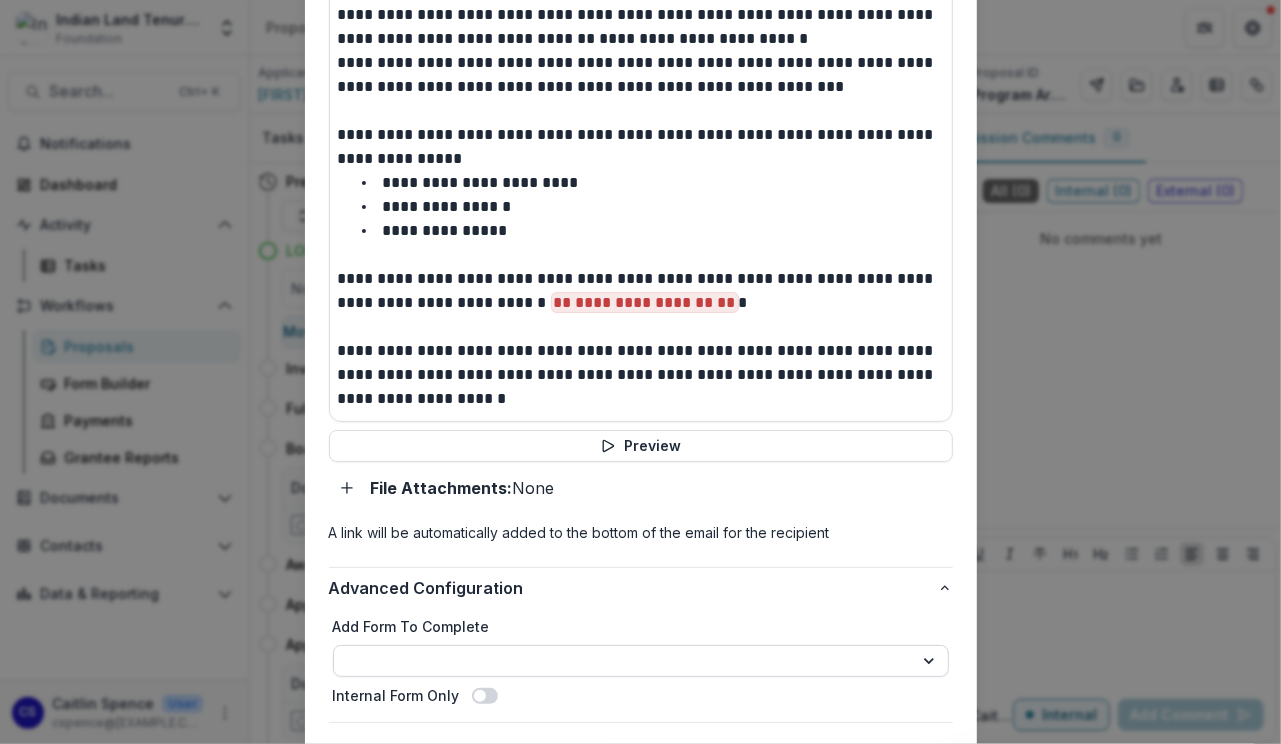 click on "**********" at bounding box center (641, 661) 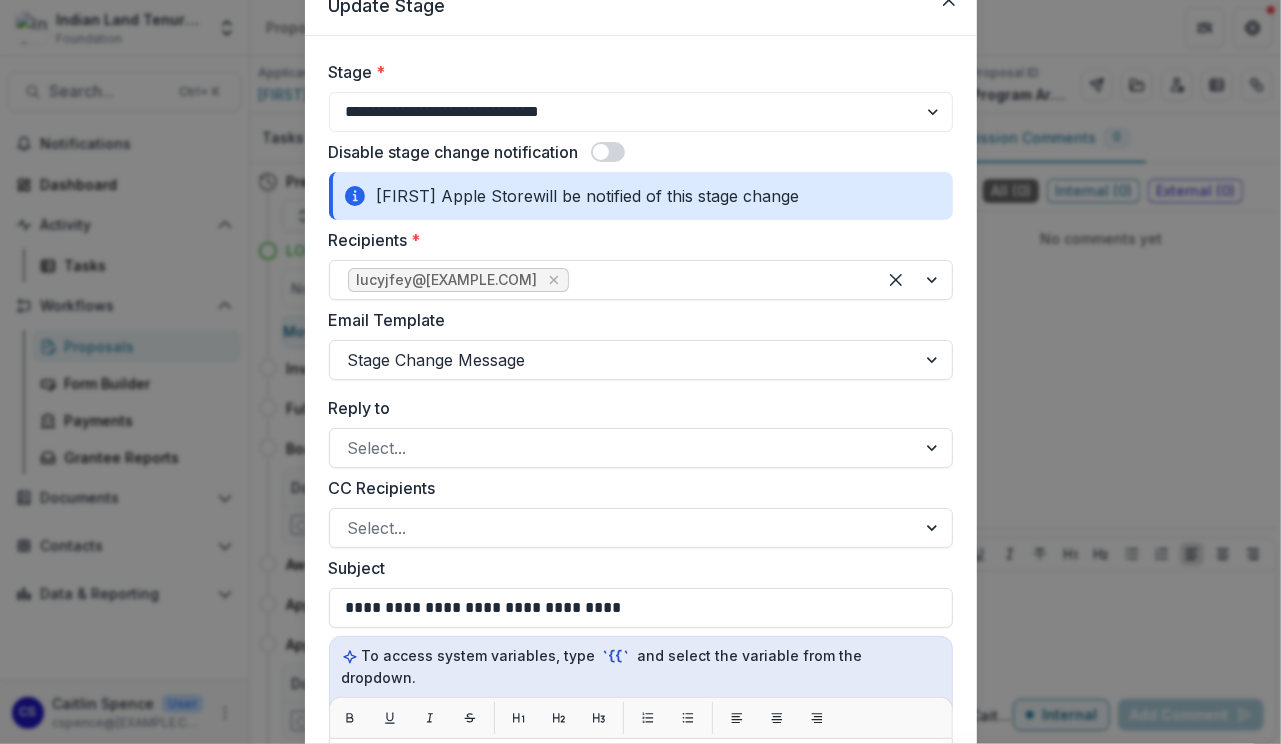scroll, scrollTop: 0, scrollLeft: 0, axis: both 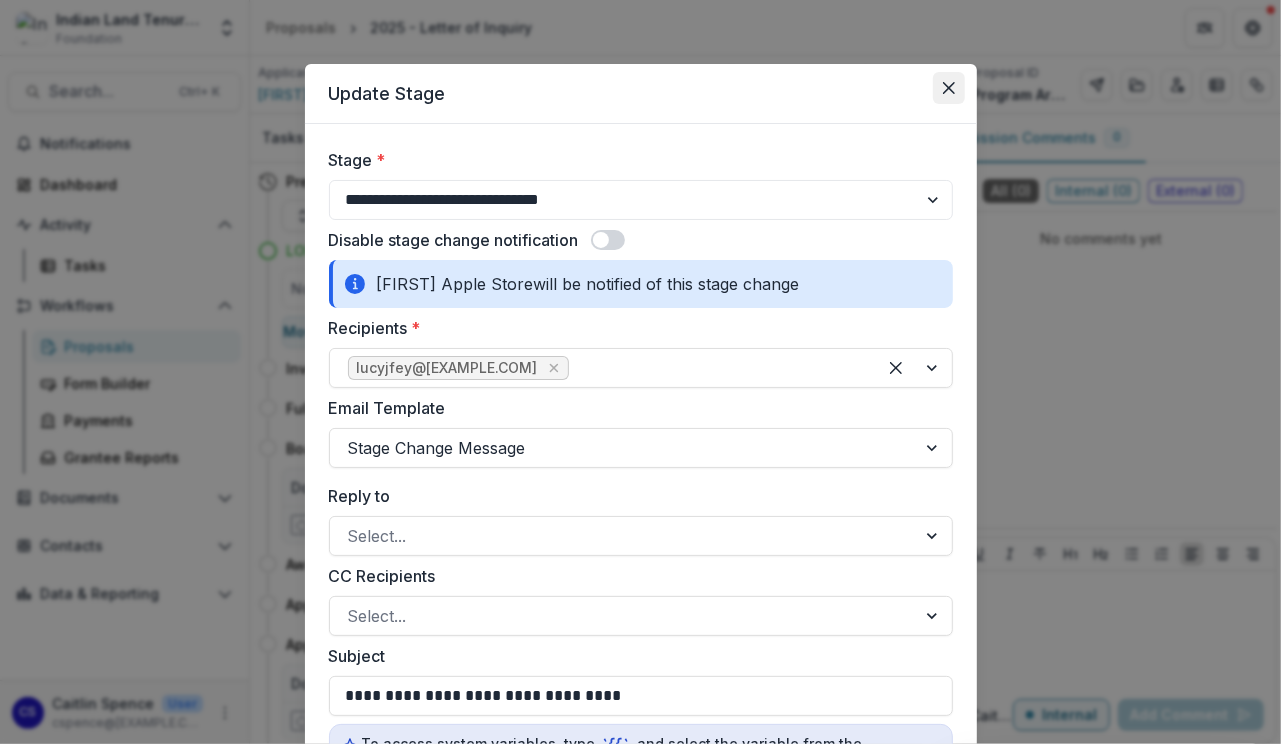 click 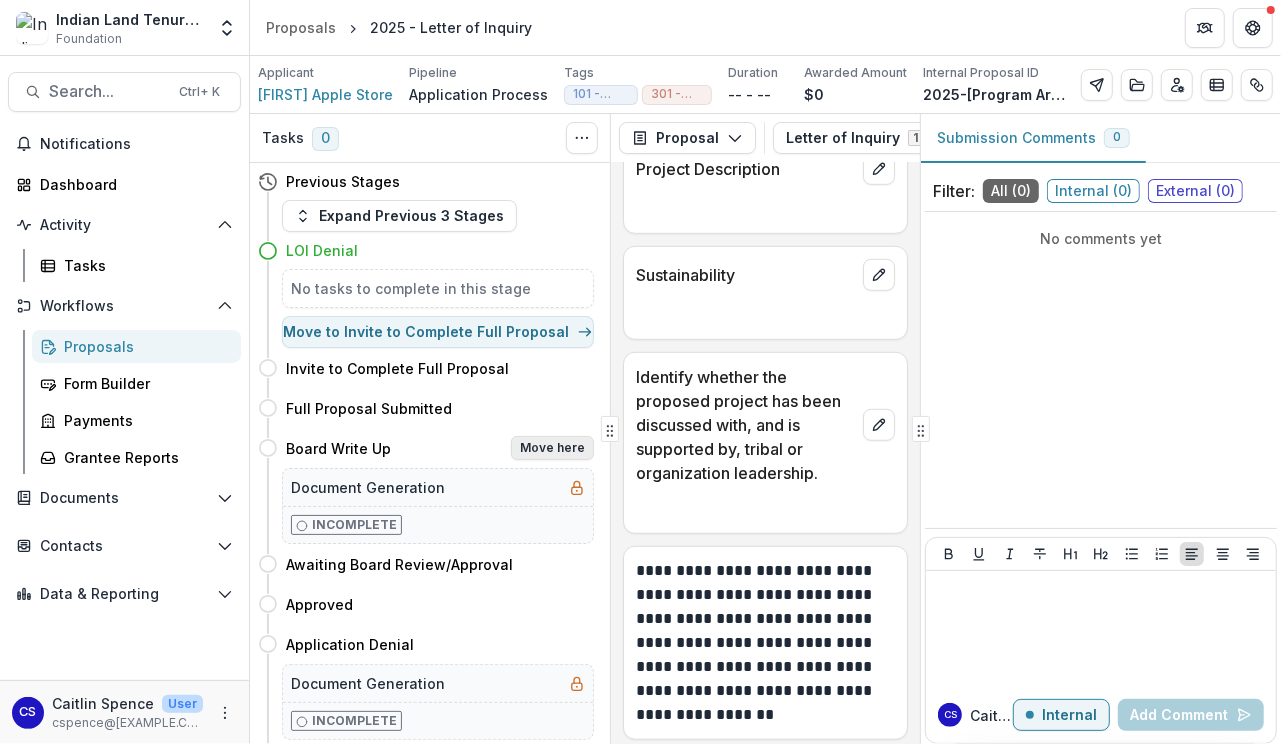 click on "Move here" at bounding box center [552, 448] 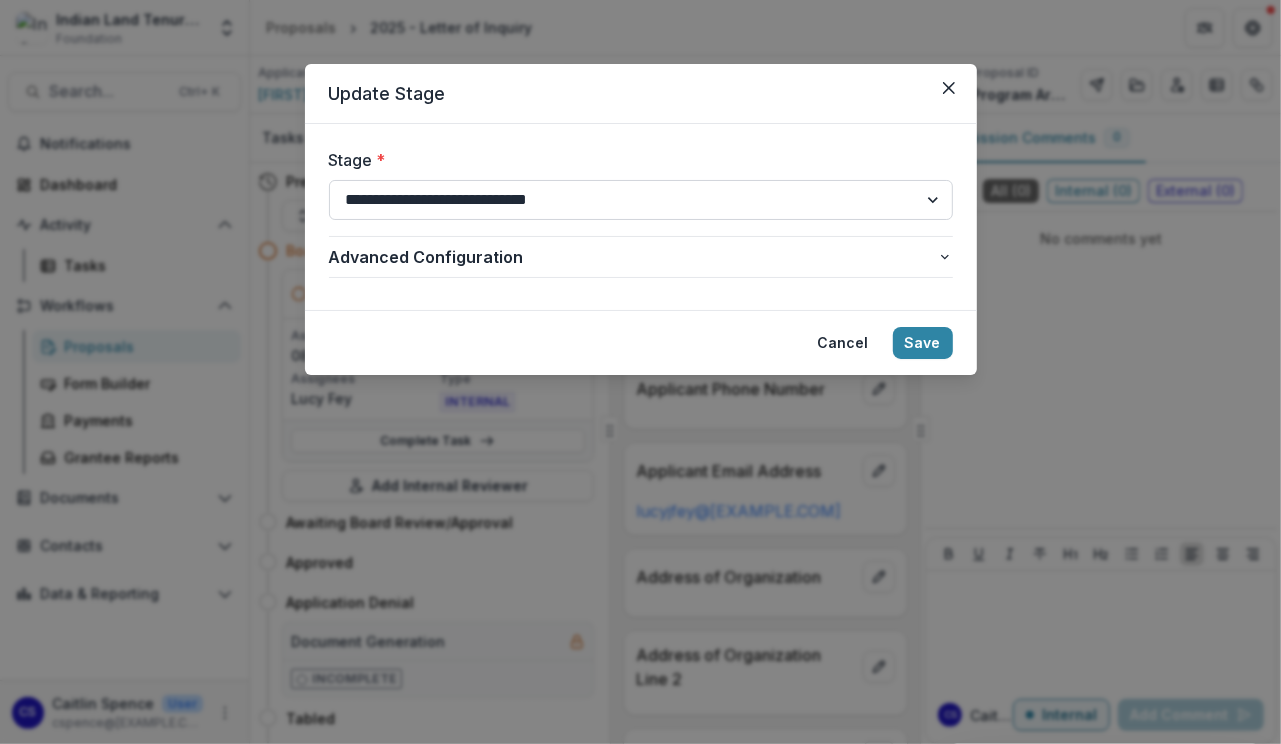 click on "**********" at bounding box center (641, 200) 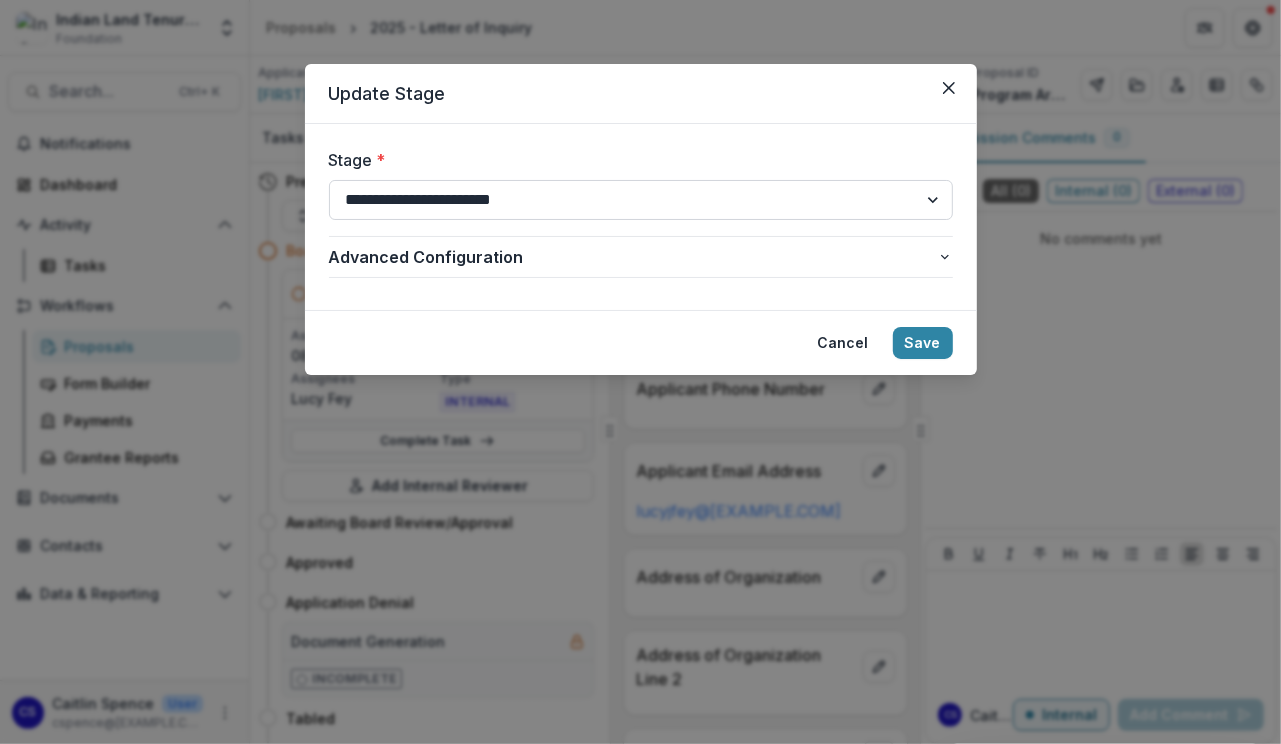 click on "**********" at bounding box center [641, 200] 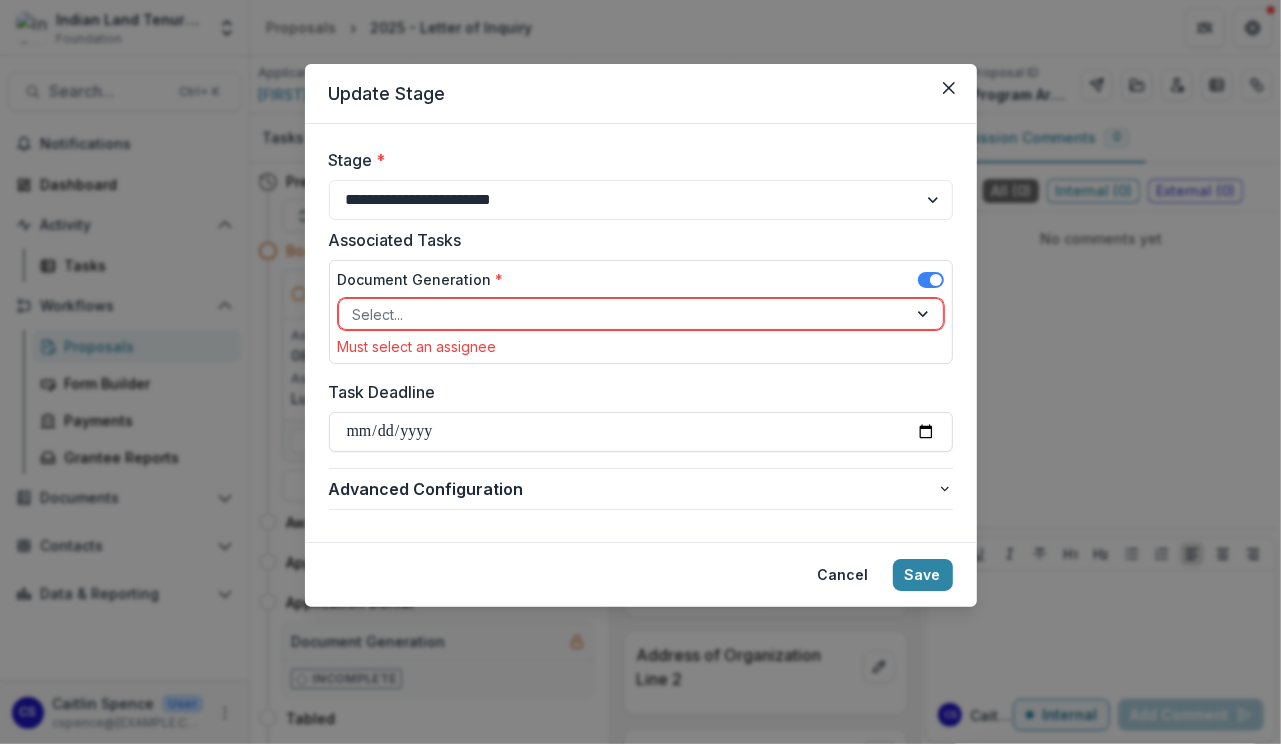 click at bounding box center [623, 314] 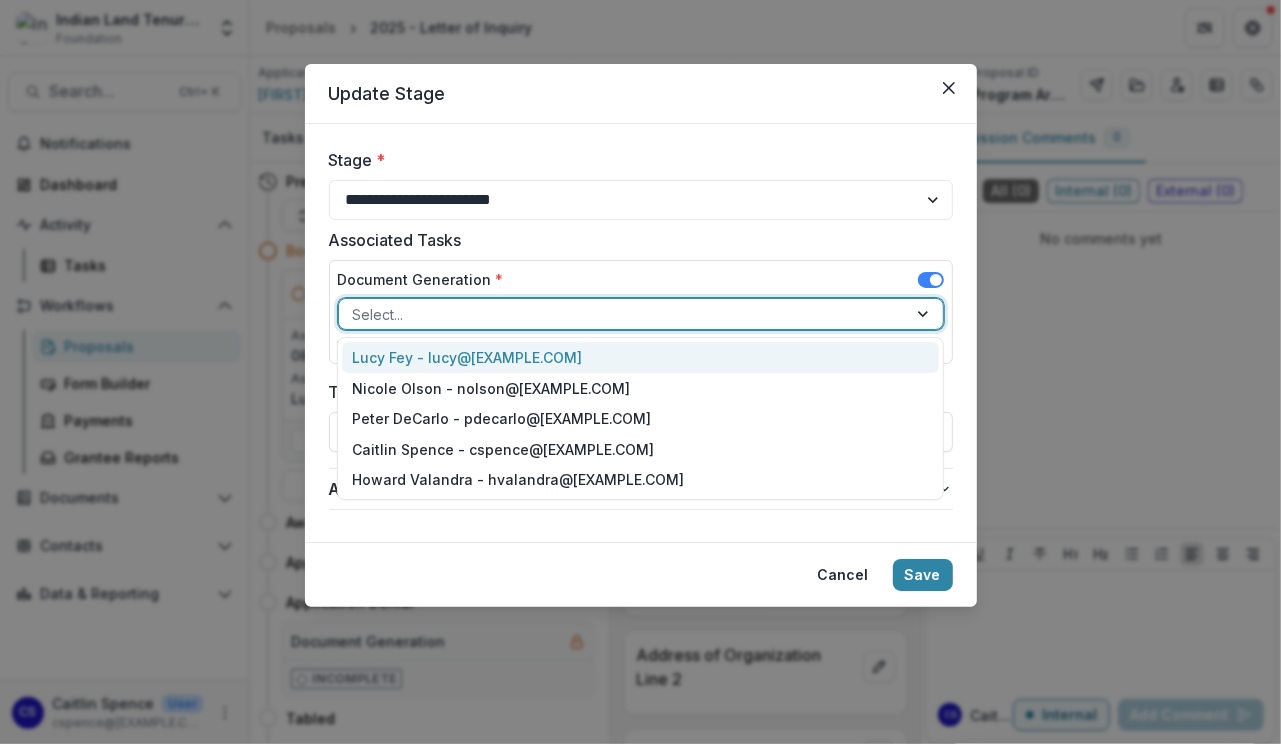 click on "Lucy Fey - lucy@[EXAMPLE.COM]" at bounding box center [640, 357] 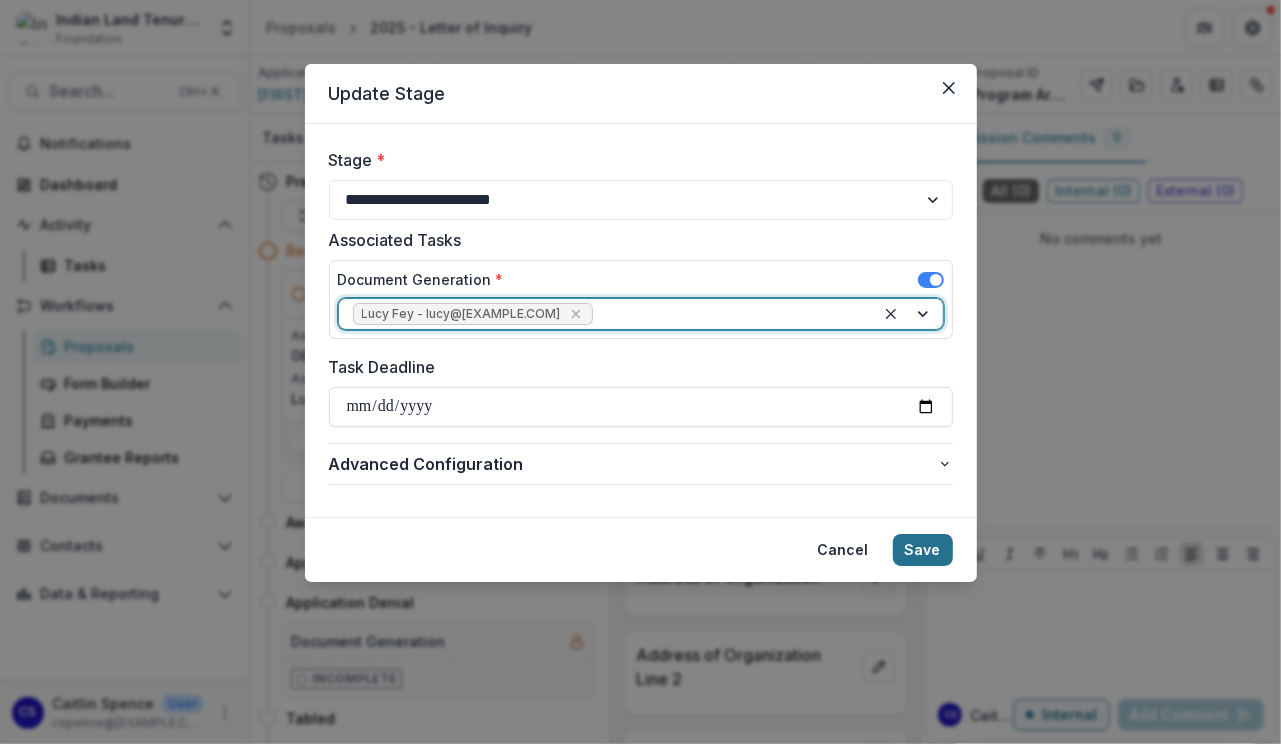 click on "Save" at bounding box center [923, 550] 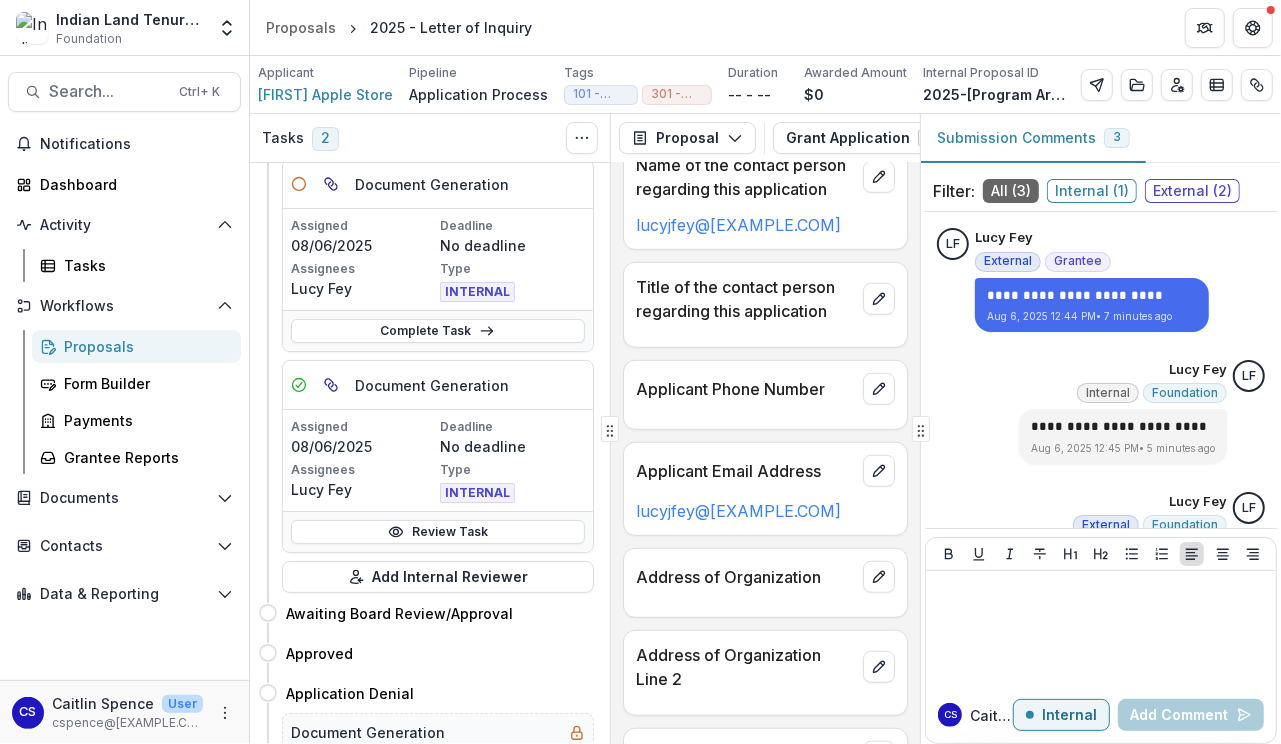 scroll, scrollTop: 100, scrollLeft: 0, axis: vertical 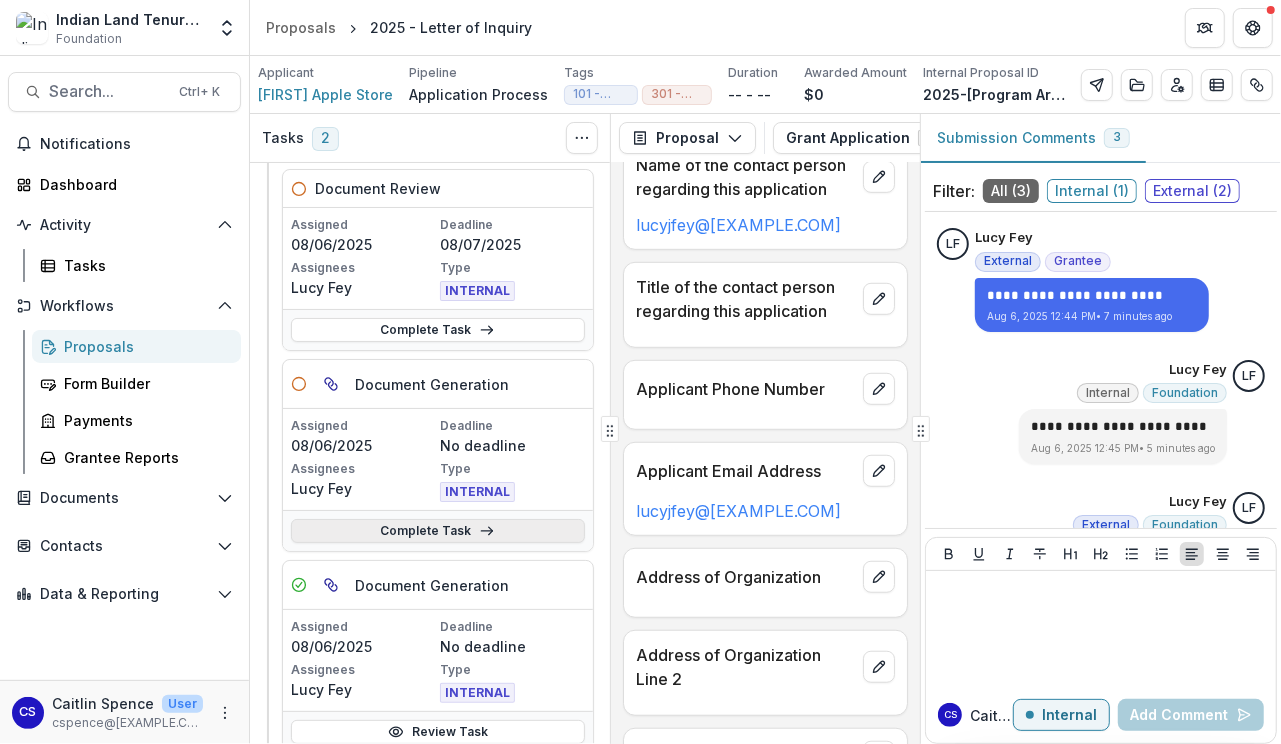click on "Complete Task" at bounding box center [438, 531] 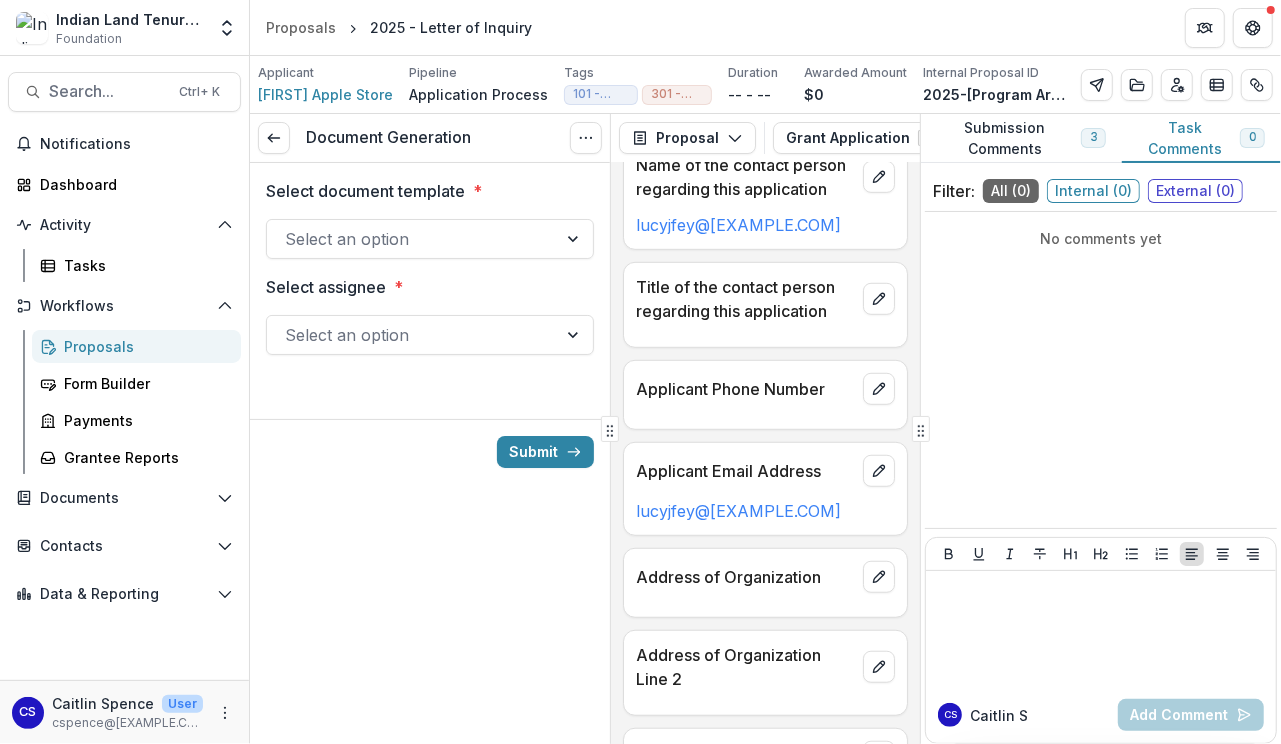 click at bounding box center [412, 239] 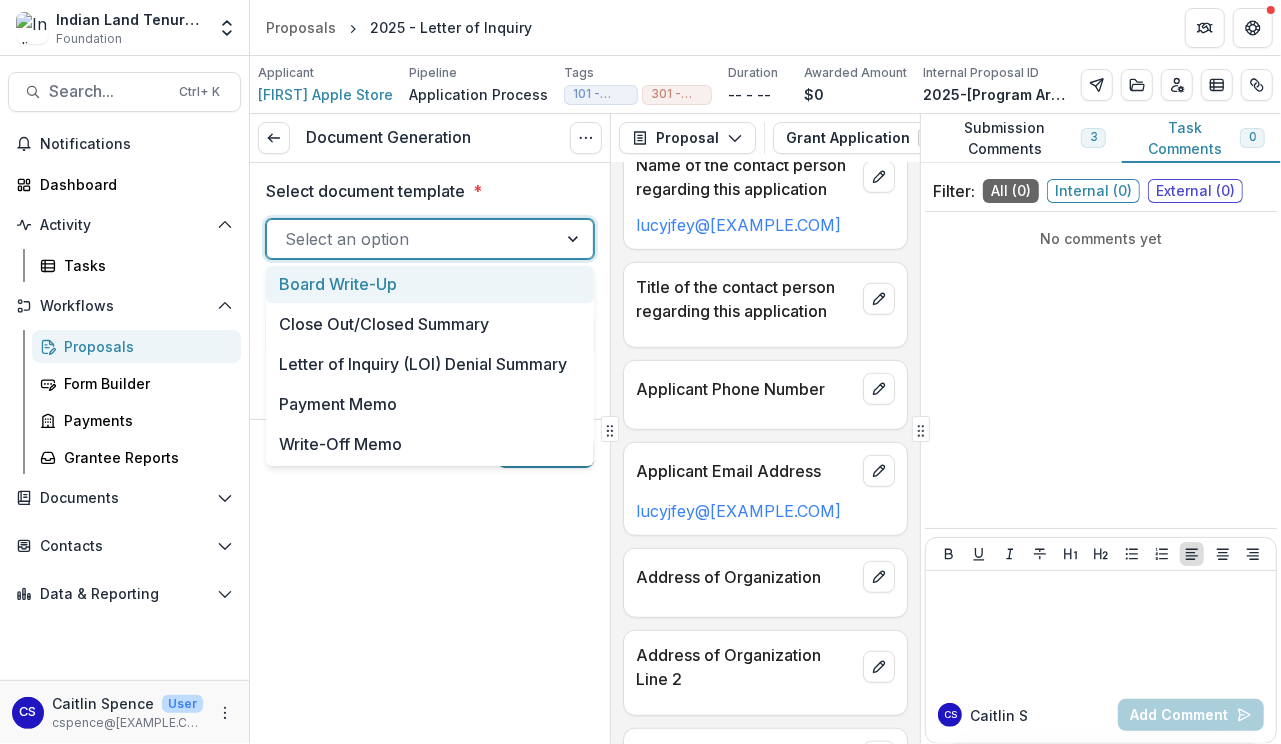 click on "Board Write-Up" at bounding box center [430, 284] 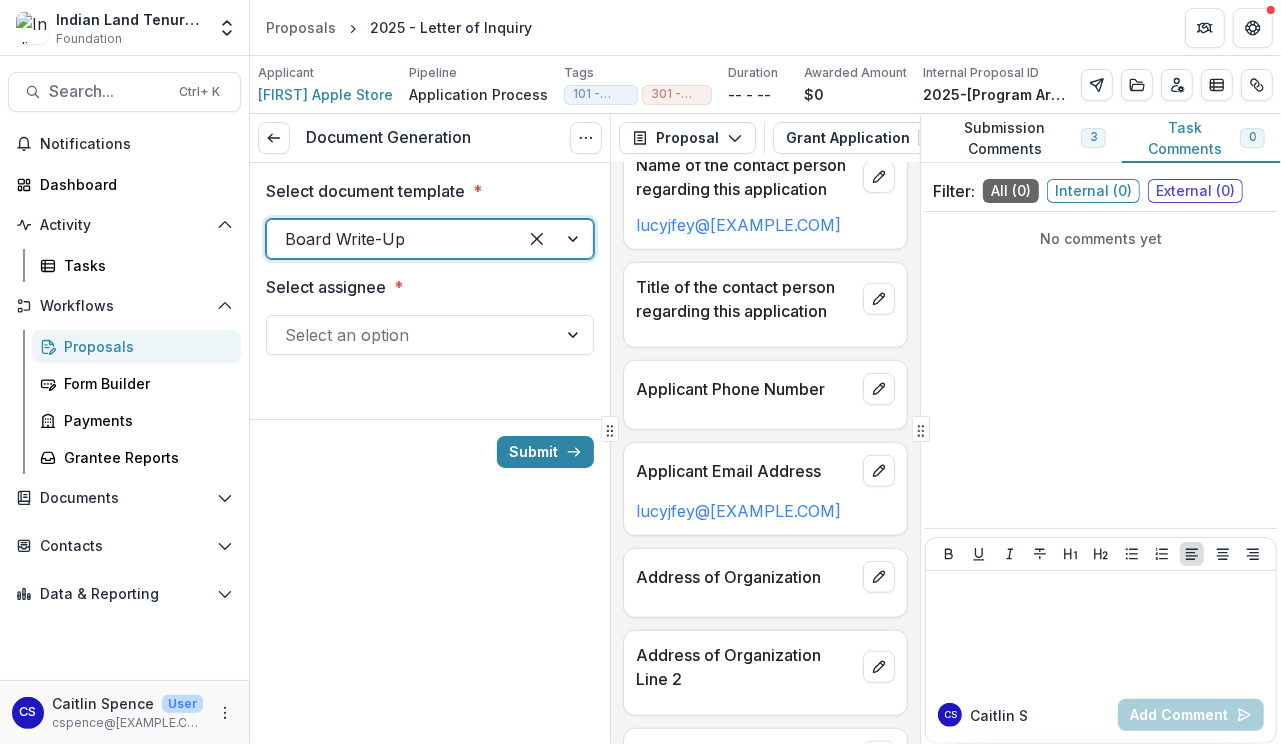 click at bounding box center (412, 335) 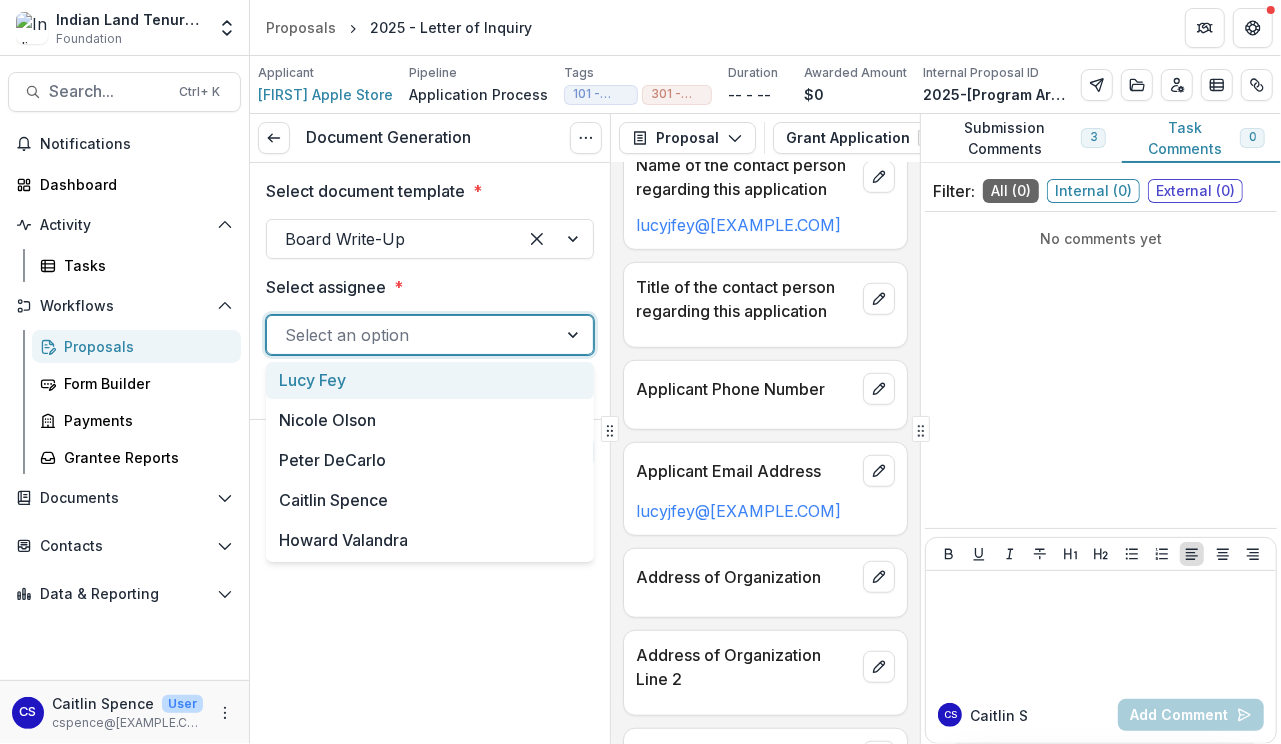 click on "Lucy Fey" at bounding box center (430, 380) 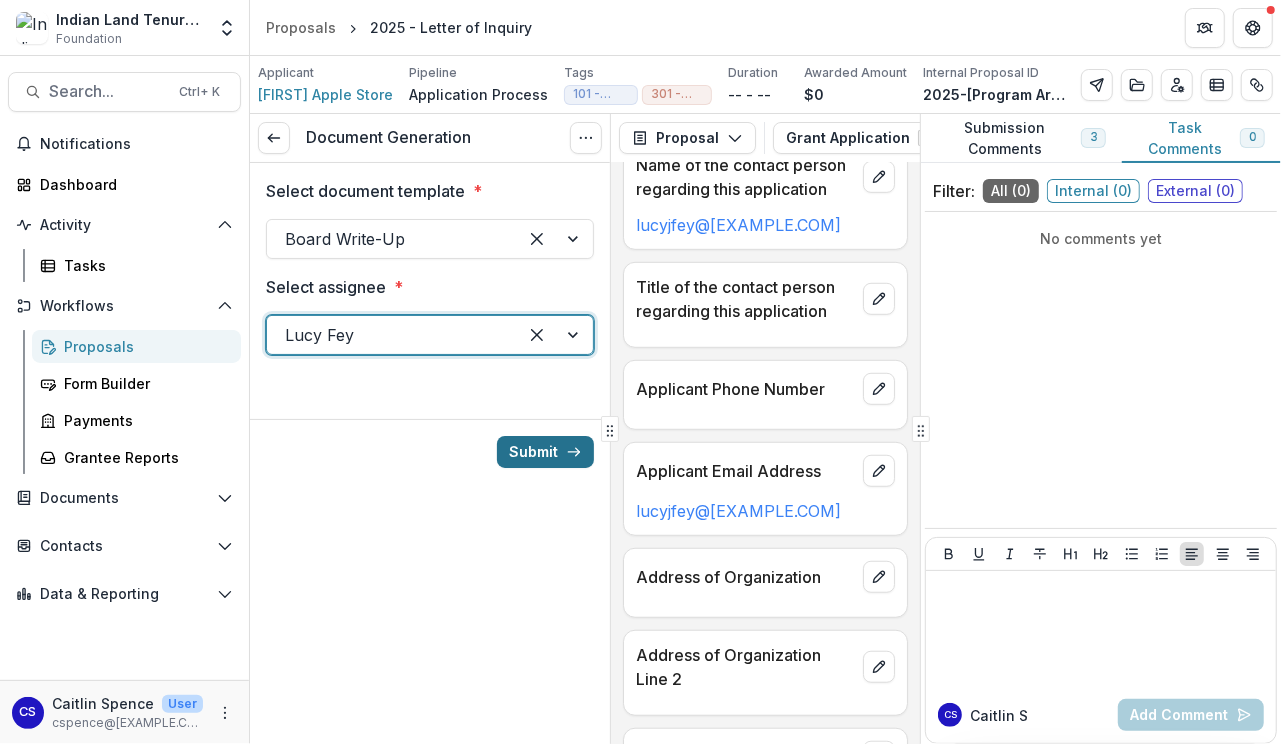 click on "Submit" at bounding box center (545, 452) 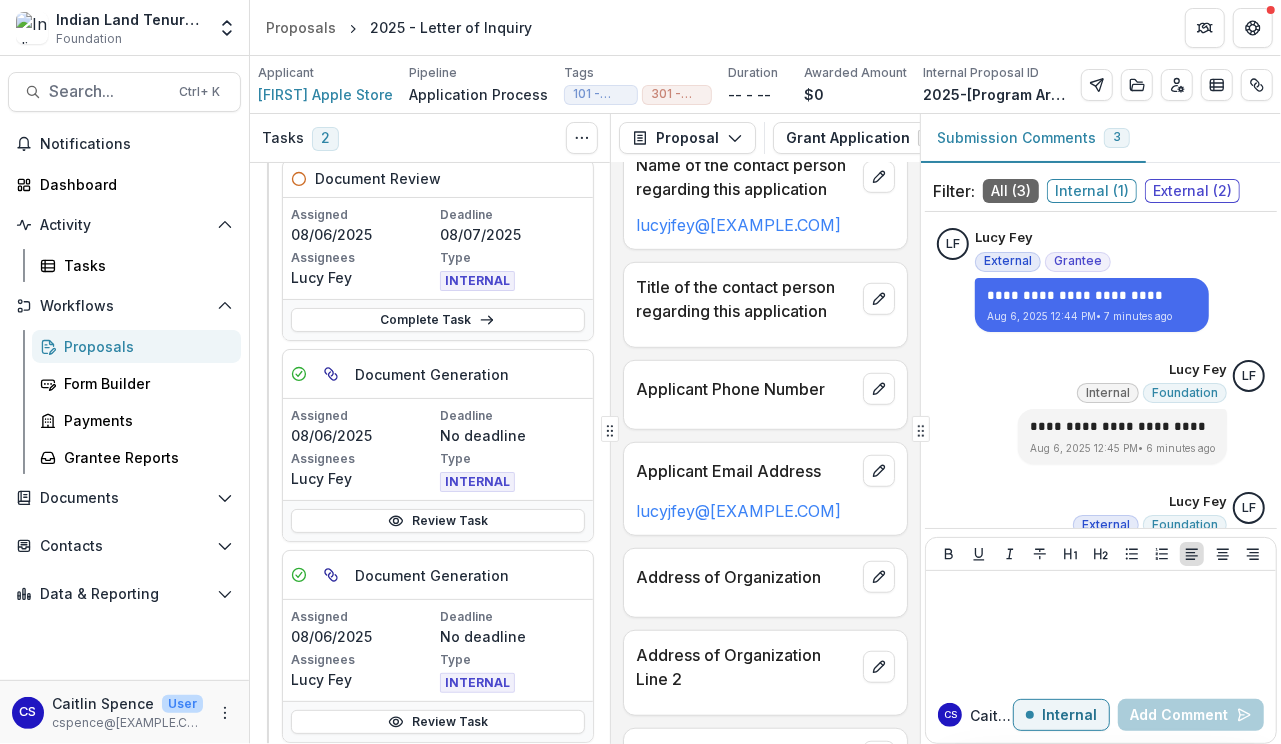 scroll, scrollTop: 600, scrollLeft: 0, axis: vertical 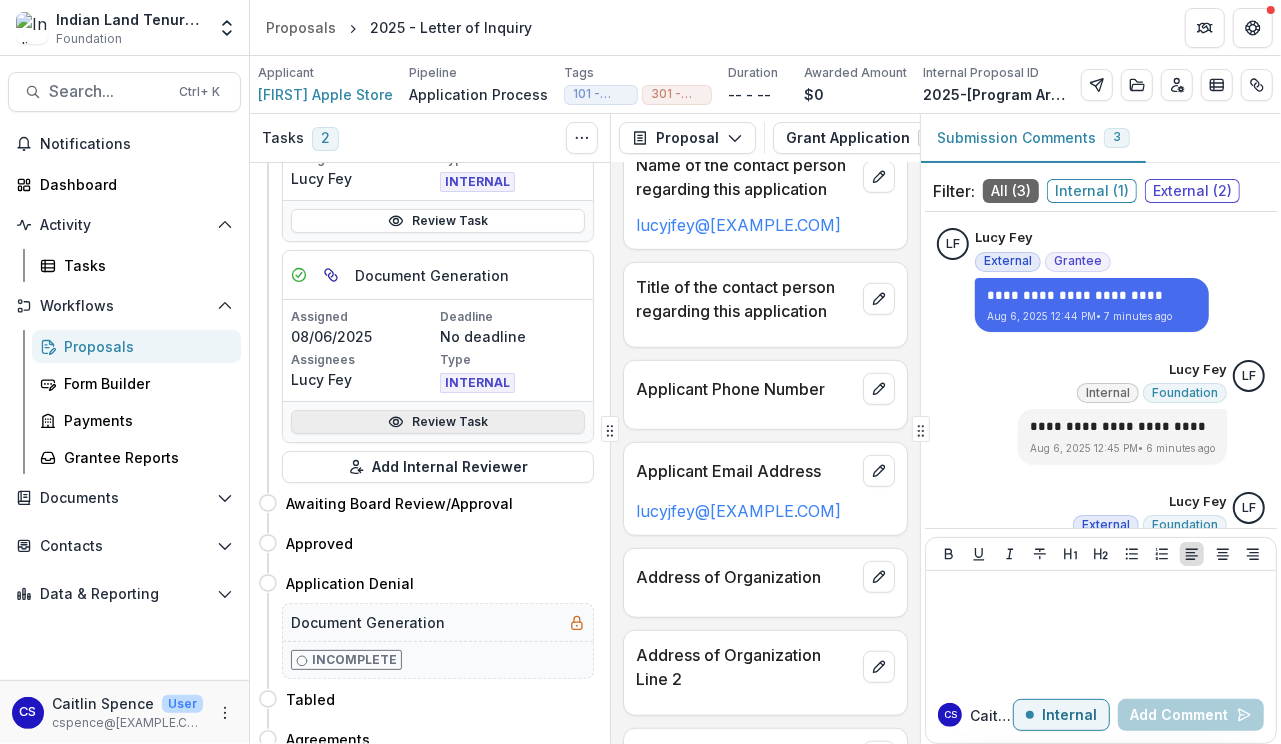 click on "Review Task" at bounding box center (438, 422) 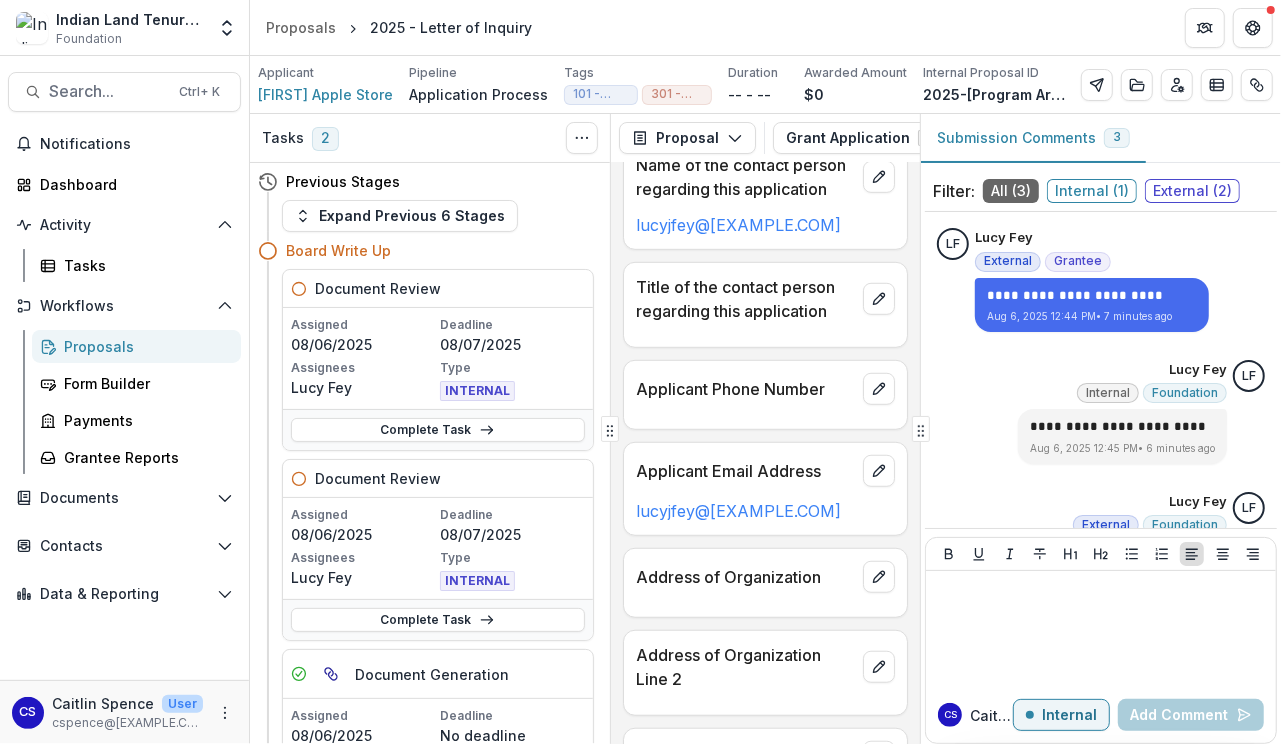 click on "Document Review" at bounding box center [378, 288] 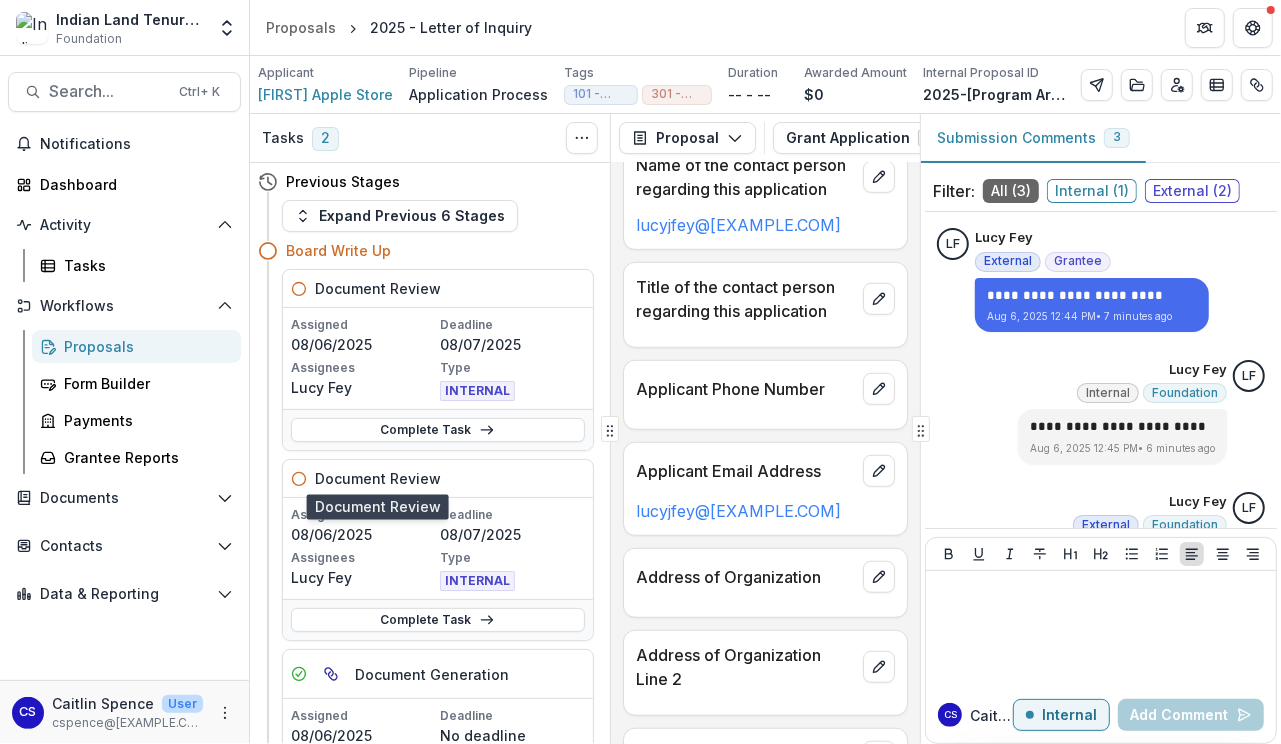 click on "Document Review" at bounding box center (378, 478) 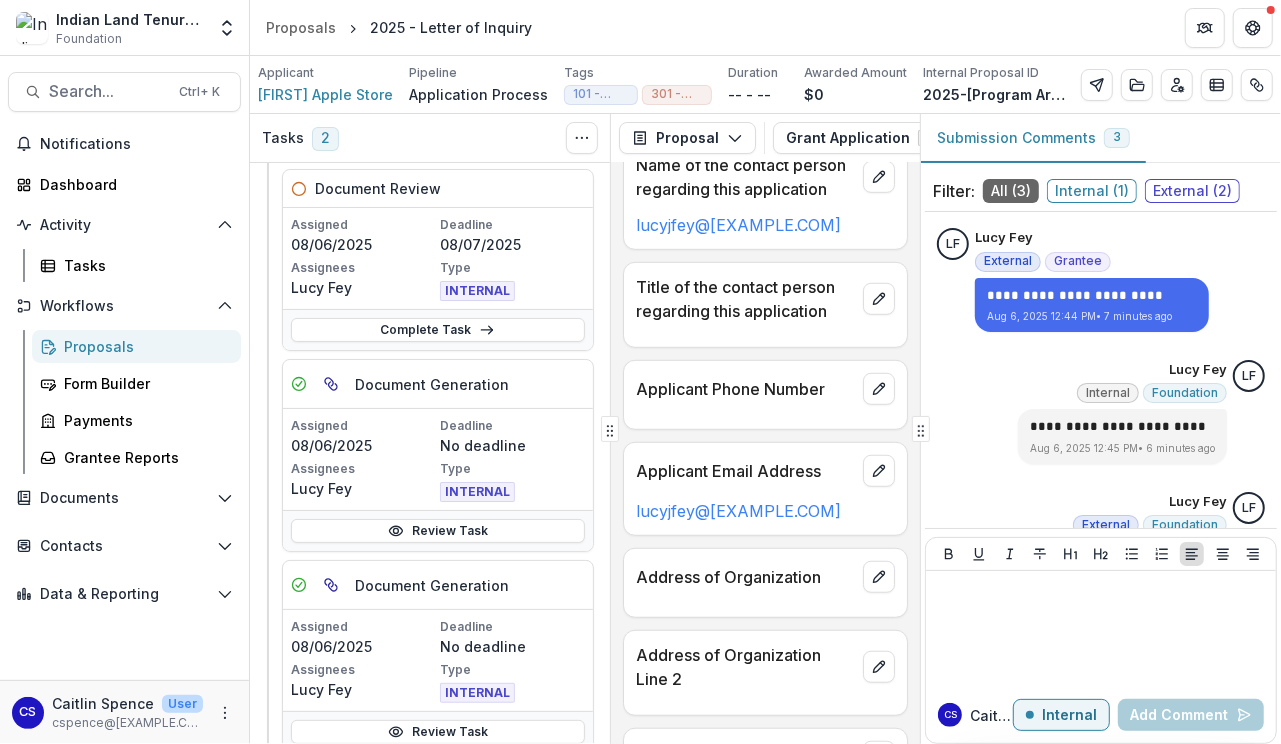 scroll, scrollTop: 300, scrollLeft: 0, axis: vertical 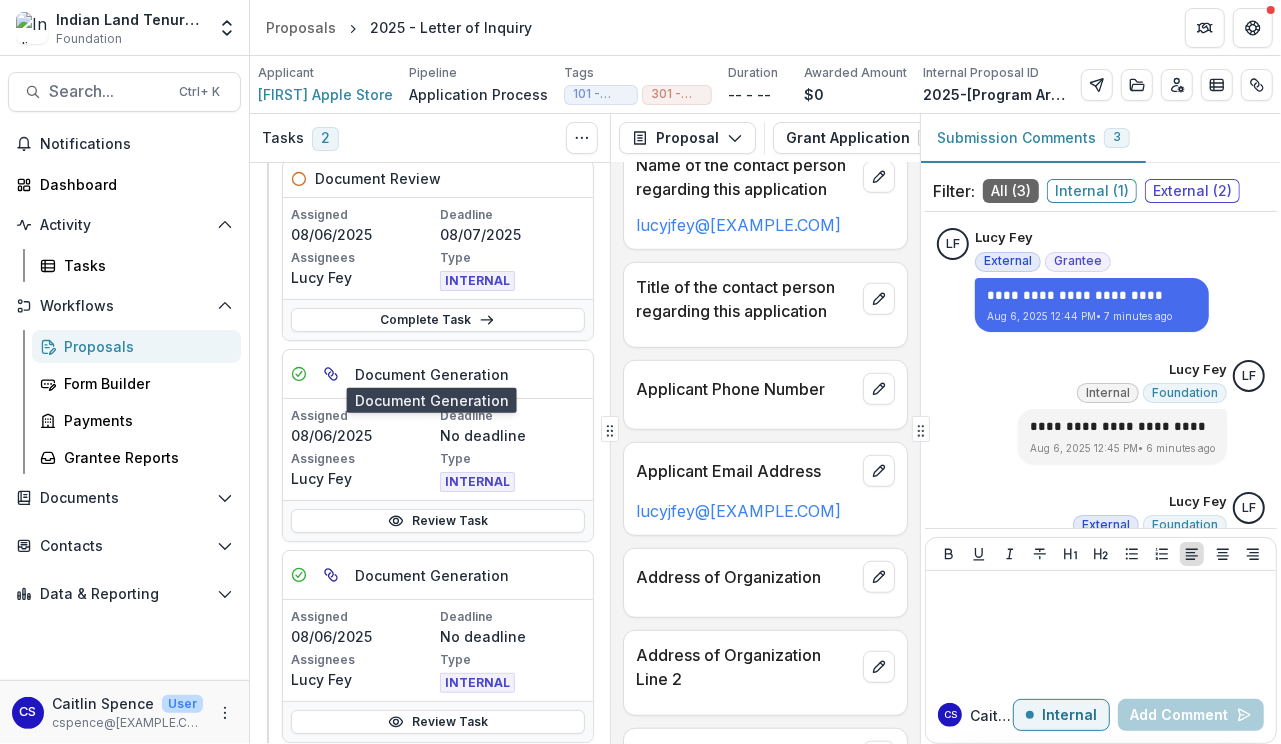 click on "Document Generation" at bounding box center (432, 374) 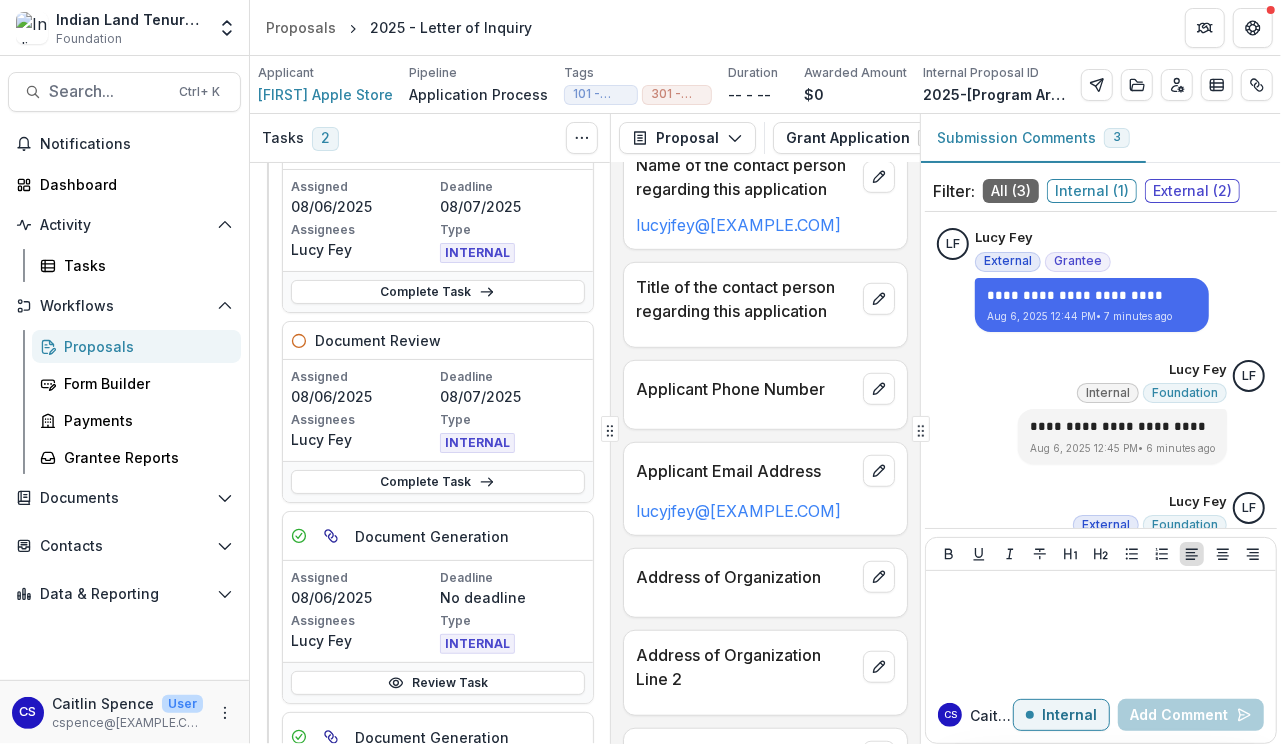 scroll, scrollTop: 100, scrollLeft: 0, axis: vertical 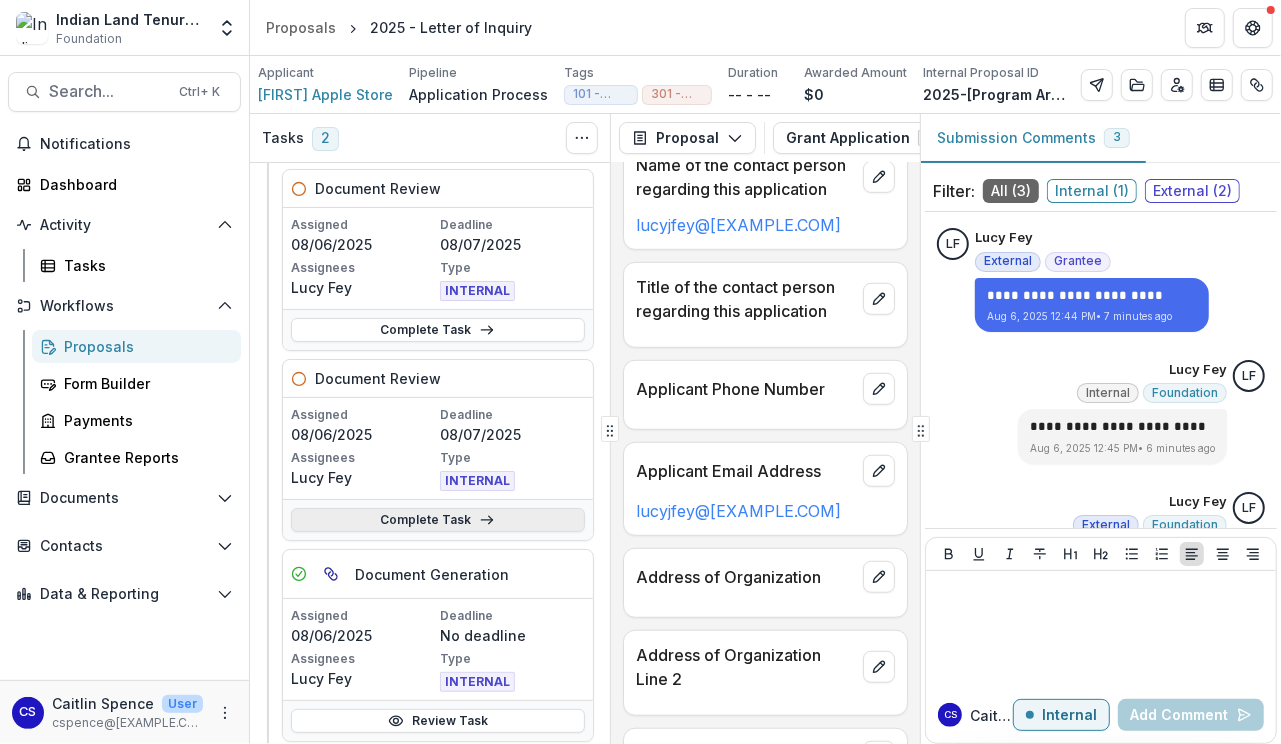 click on "Complete Task" at bounding box center (438, 520) 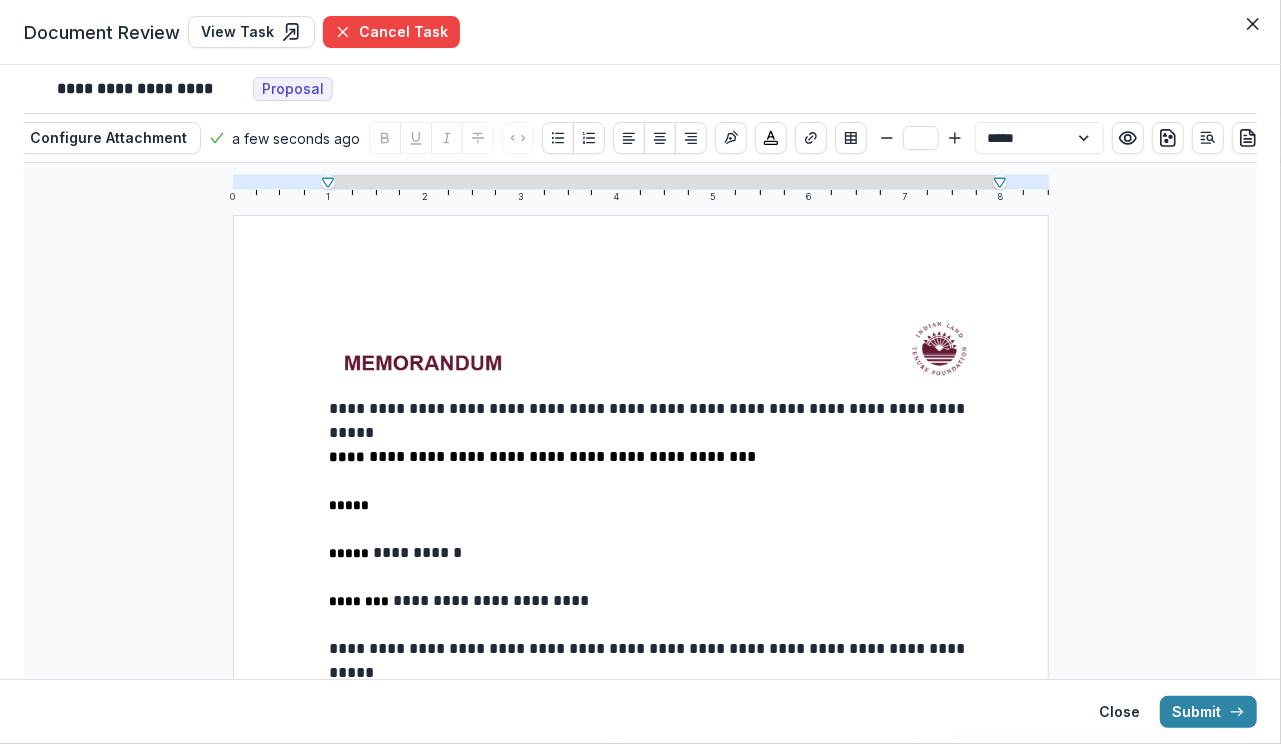 scroll, scrollTop: 400, scrollLeft: 0, axis: vertical 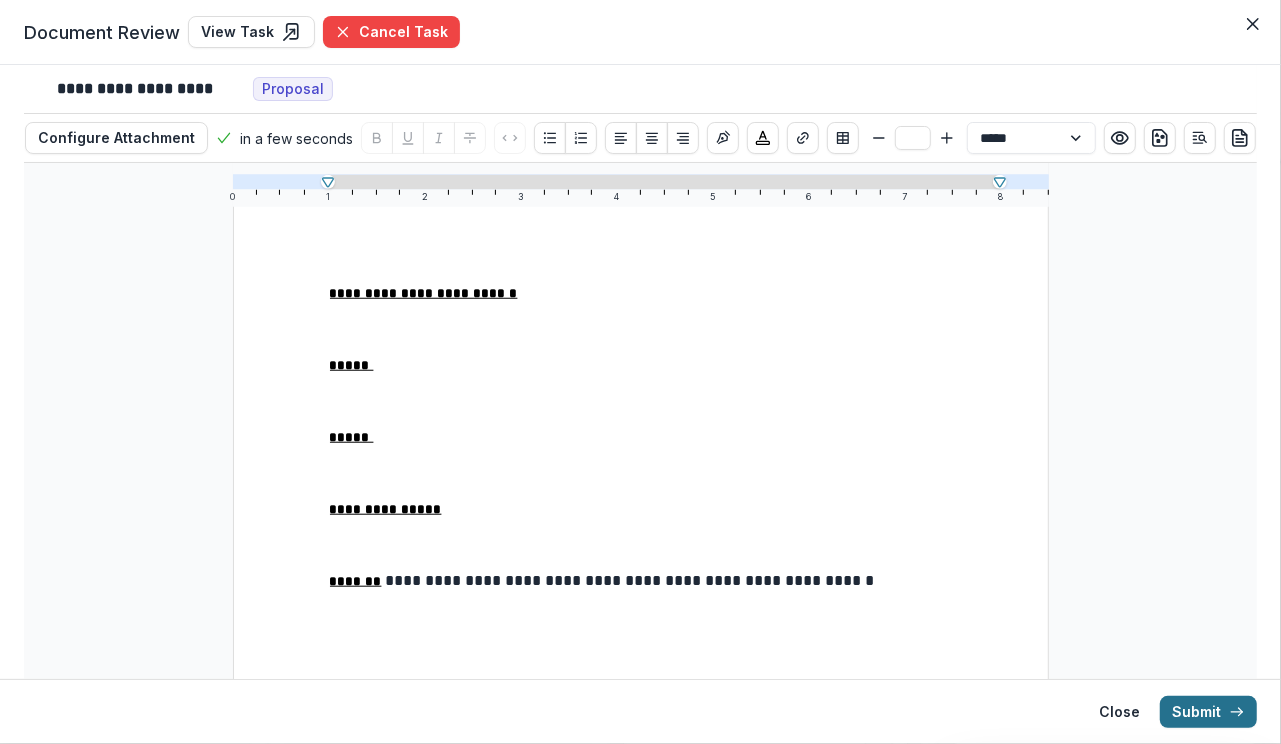 click on "Submit" at bounding box center (1208, 712) 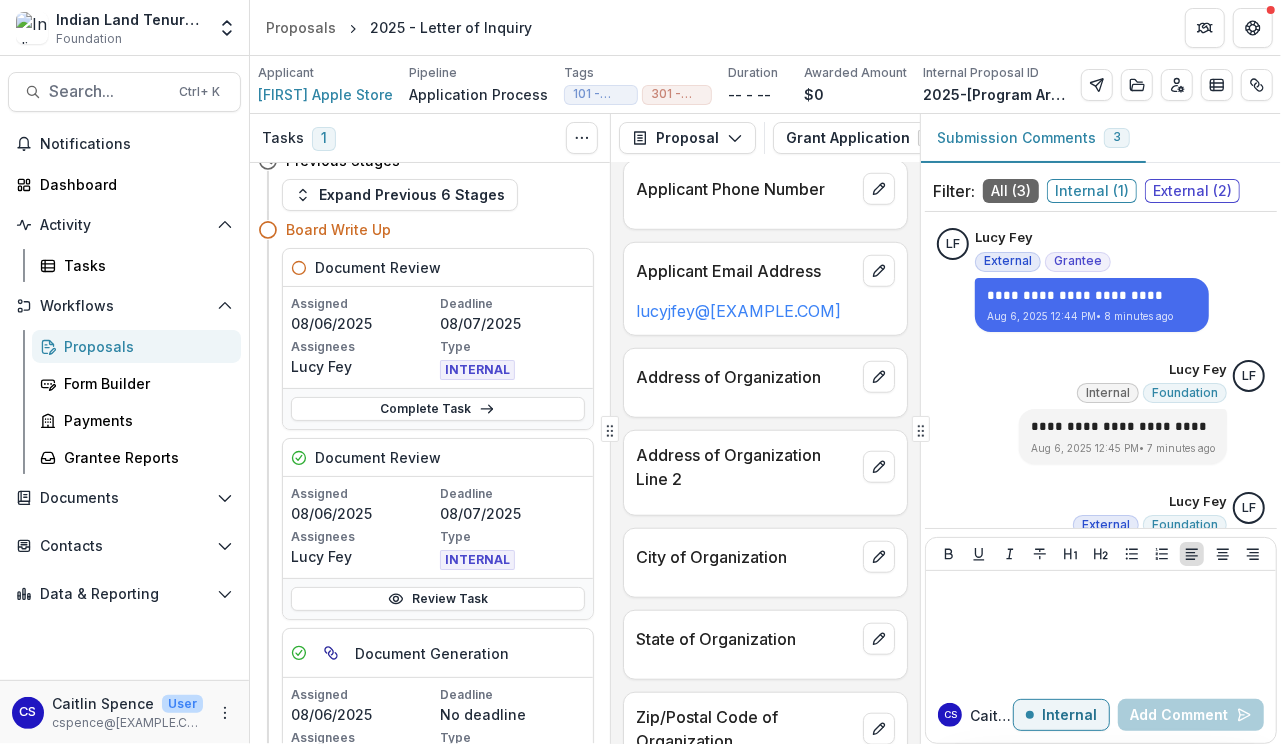 scroll, scrollTop: 0, scrollLeft: 0, axis: both 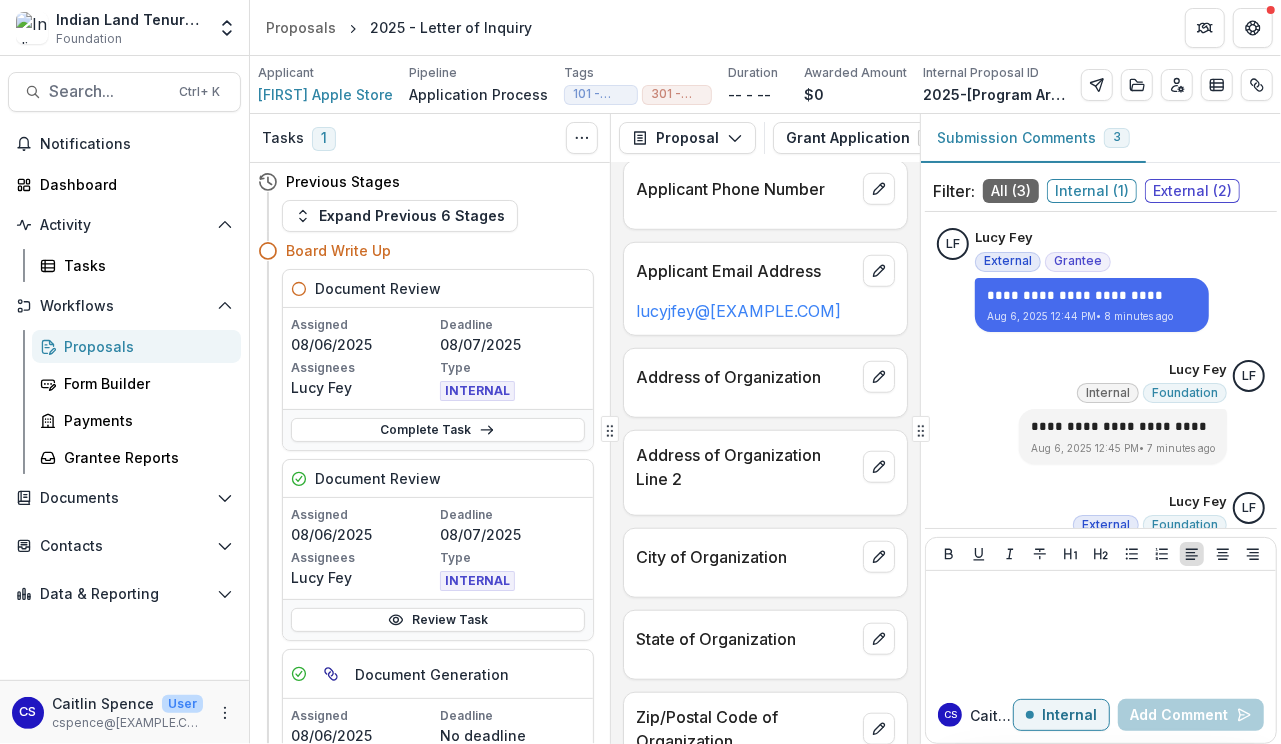 click on "Document Review" at bounding box center (438, 289) 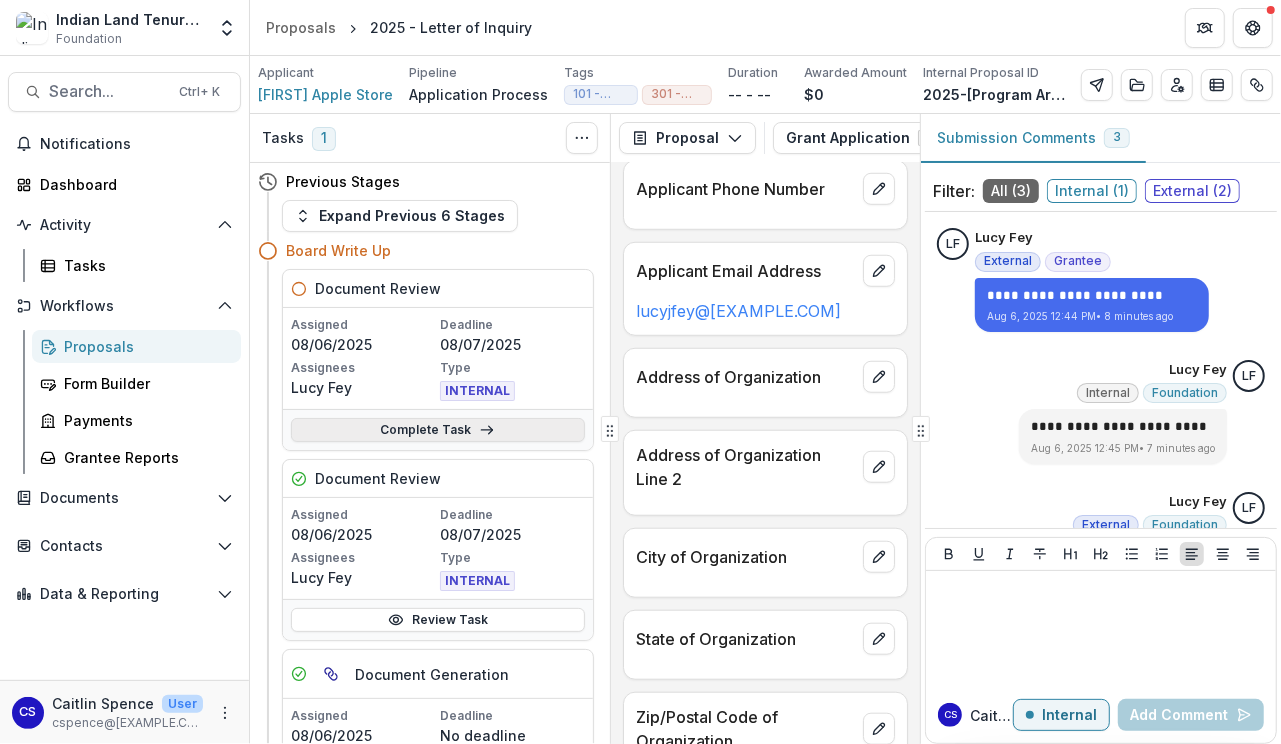 click on "Complete Task" at bounding box center (438, 430) 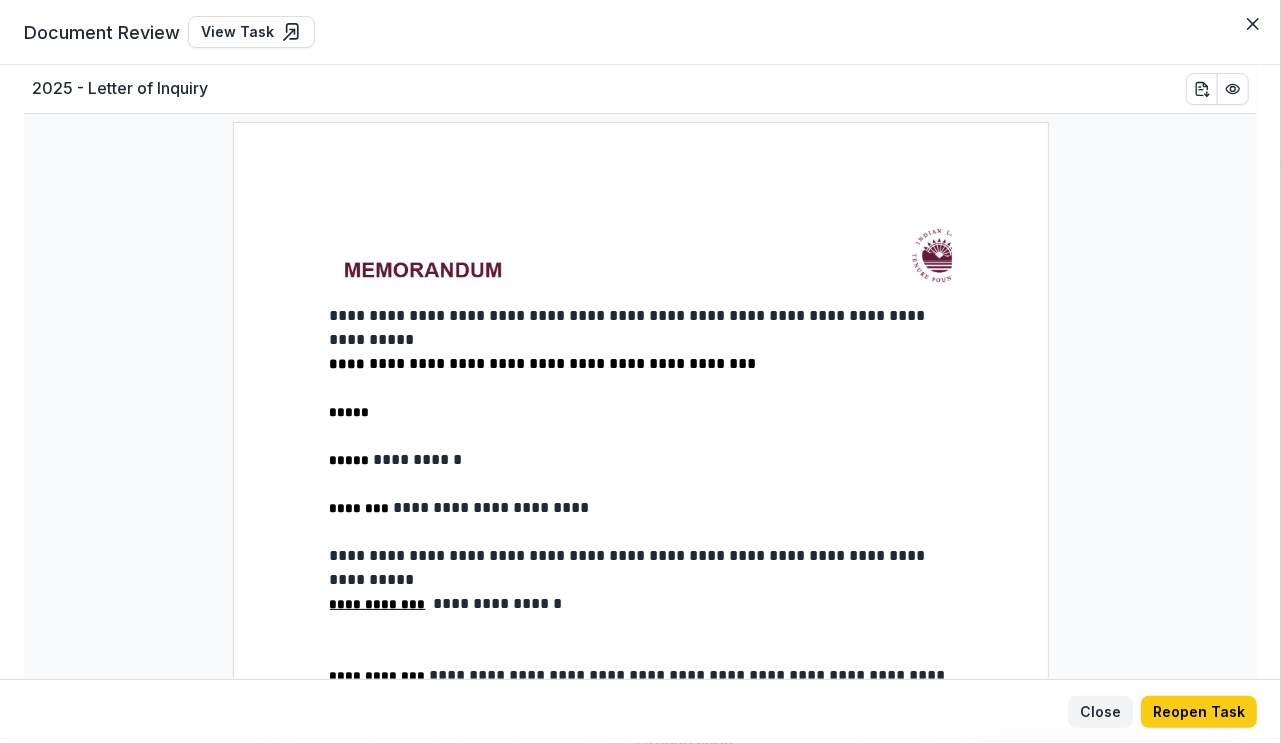 click on "Close" at bounding box center [1100, 712] 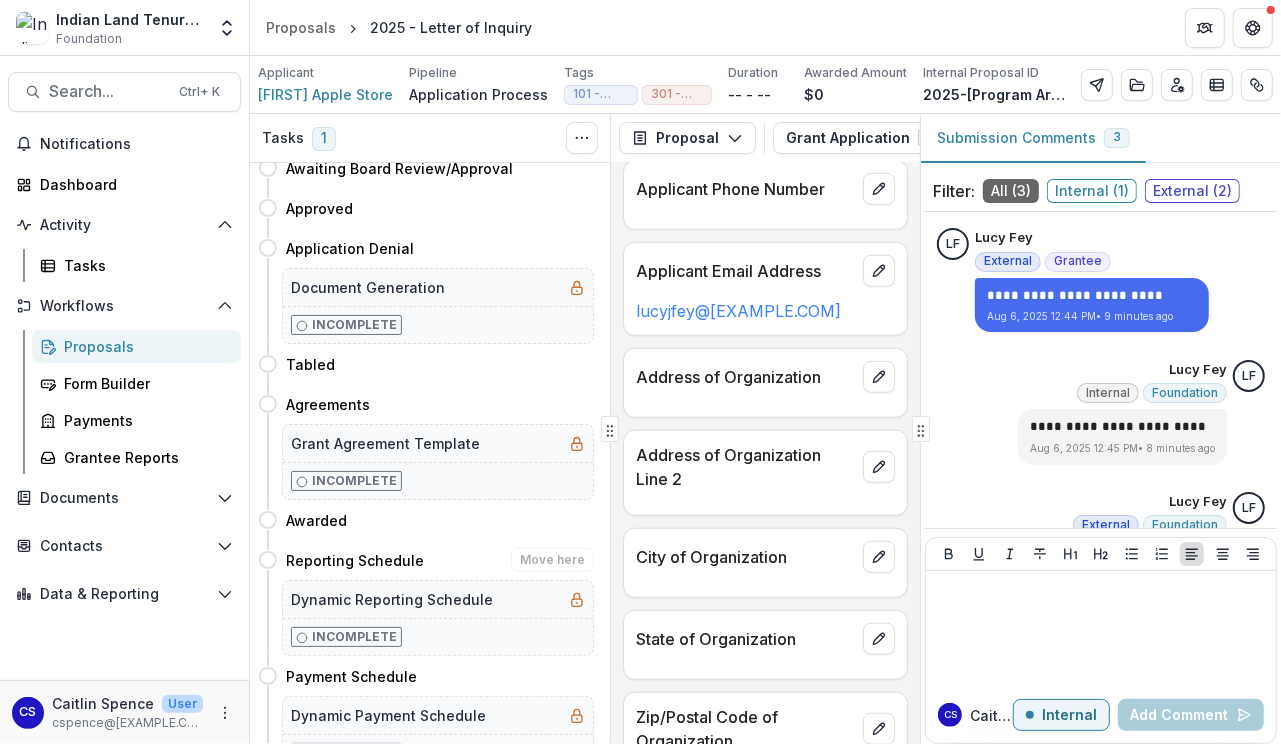 scroll, scrollTop: 843, scrollLeft: 0, axis: vertical 